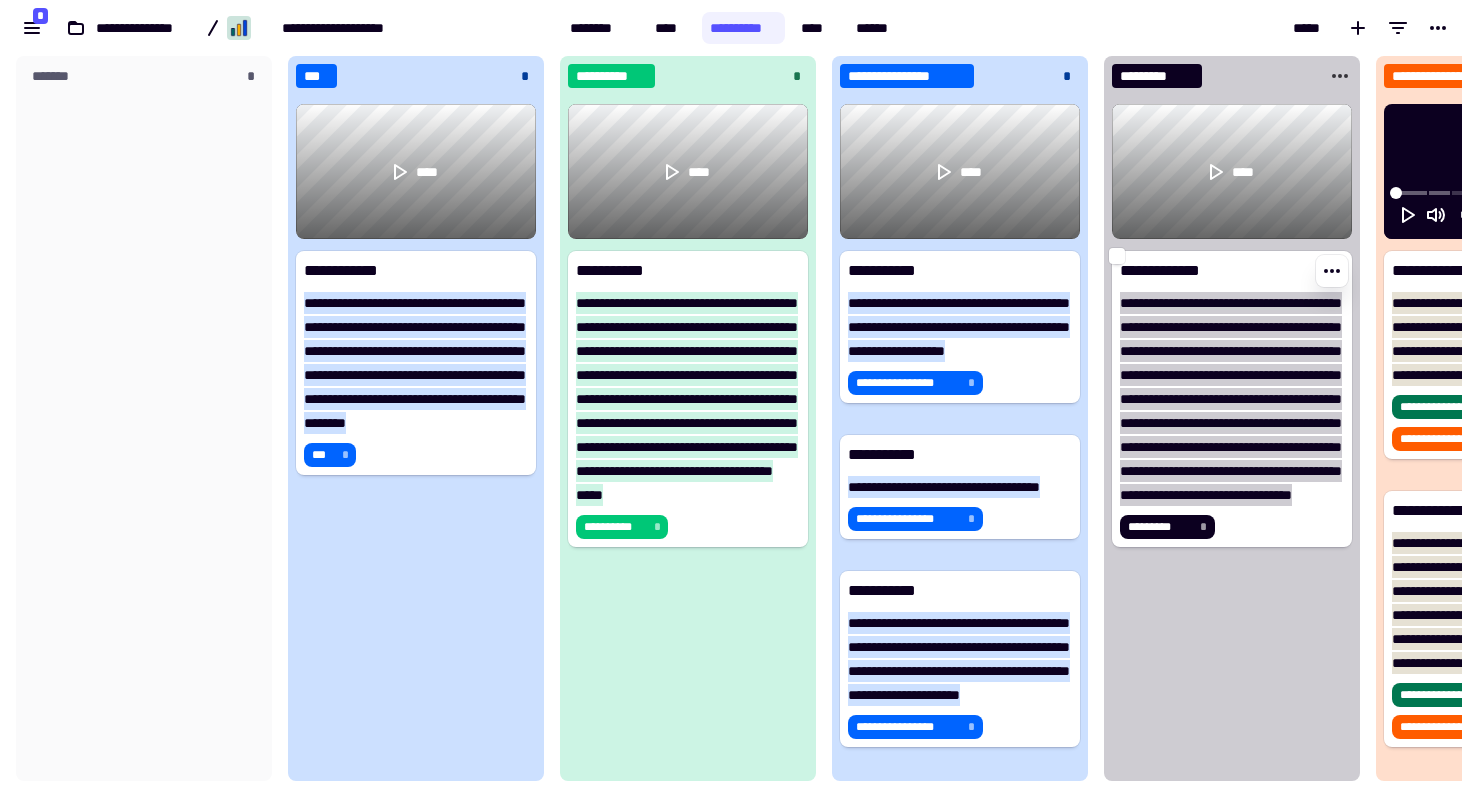 scroll, scrollTop: 0, scrollLeft: 0, axis: both 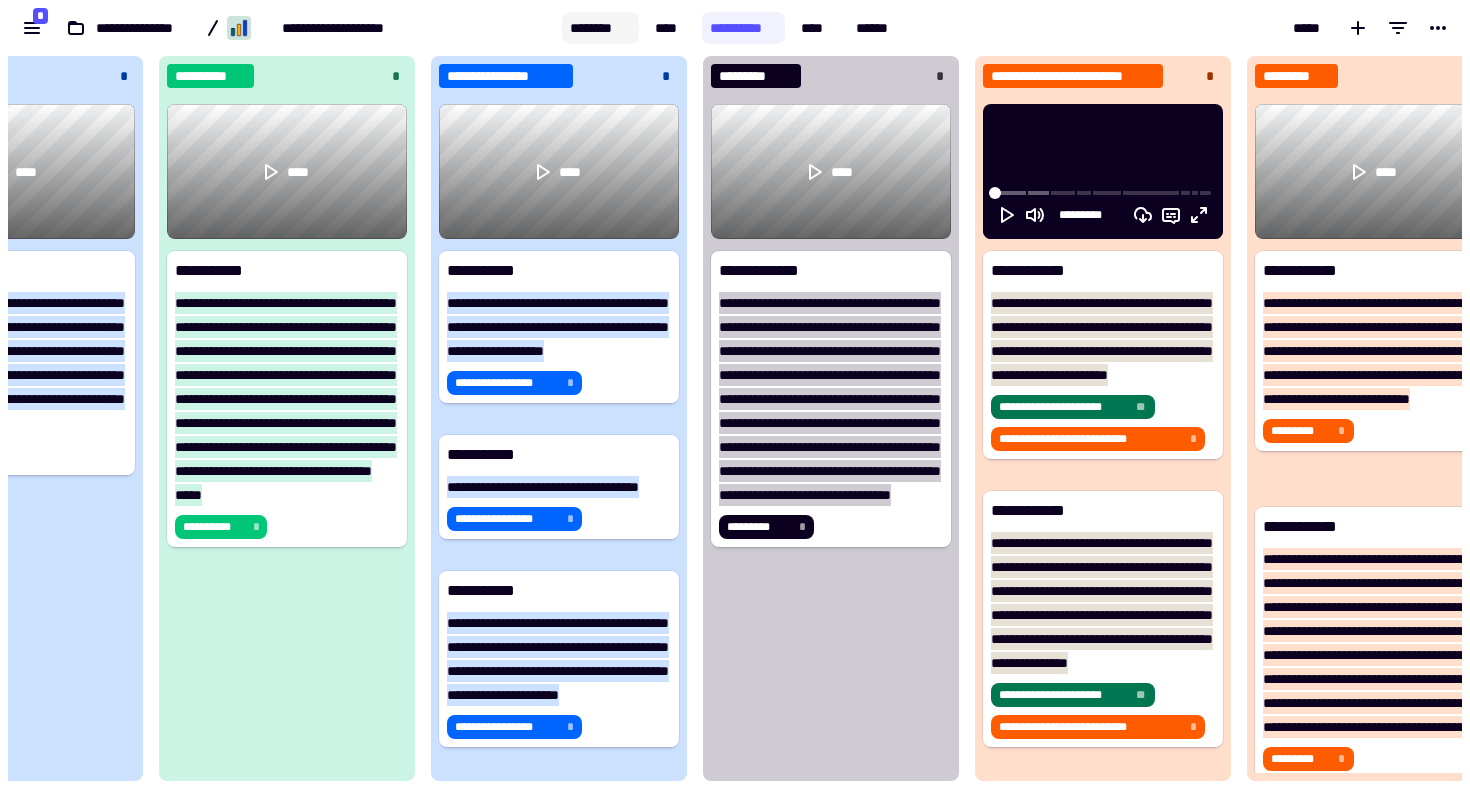 click on "********" 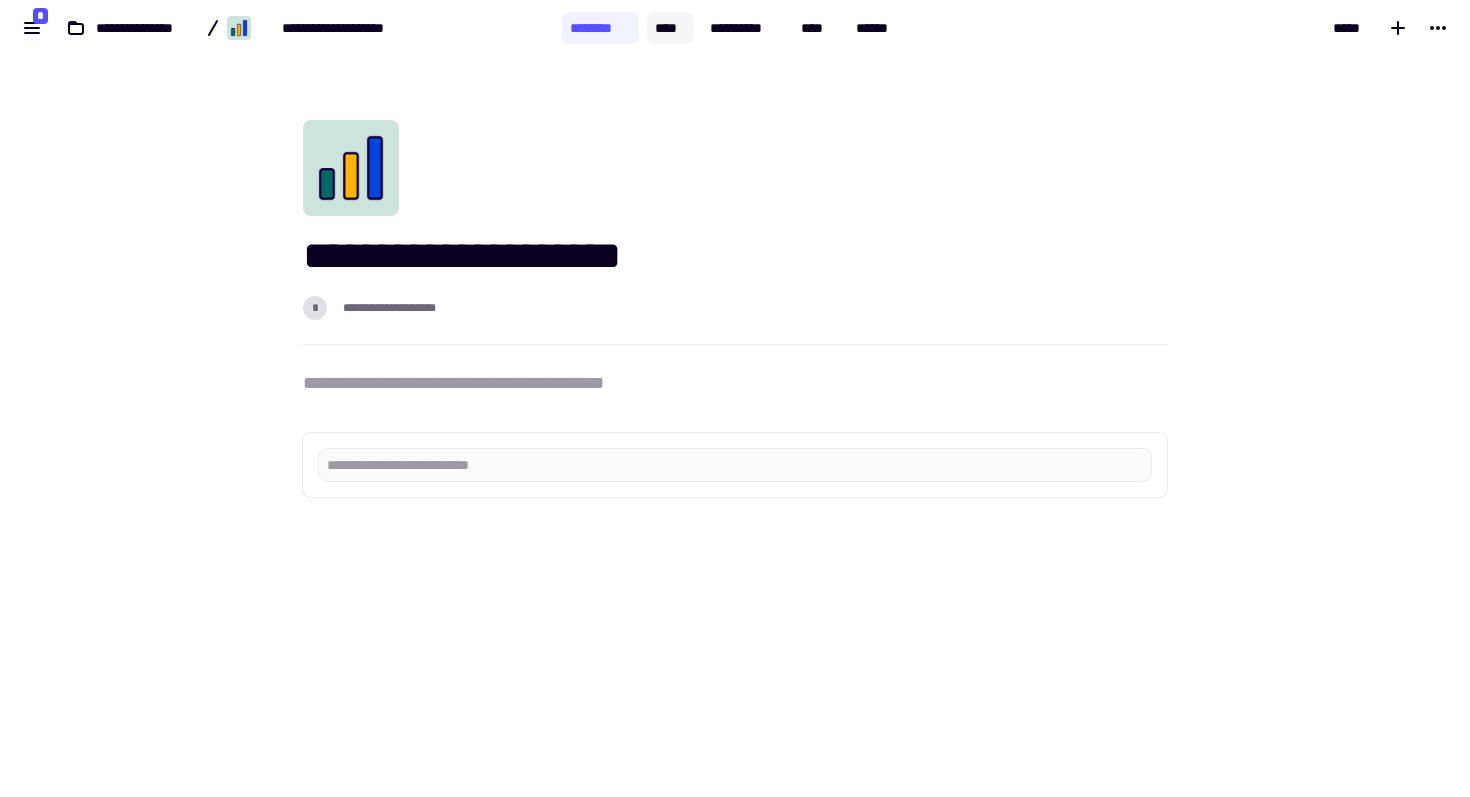 click on "****" 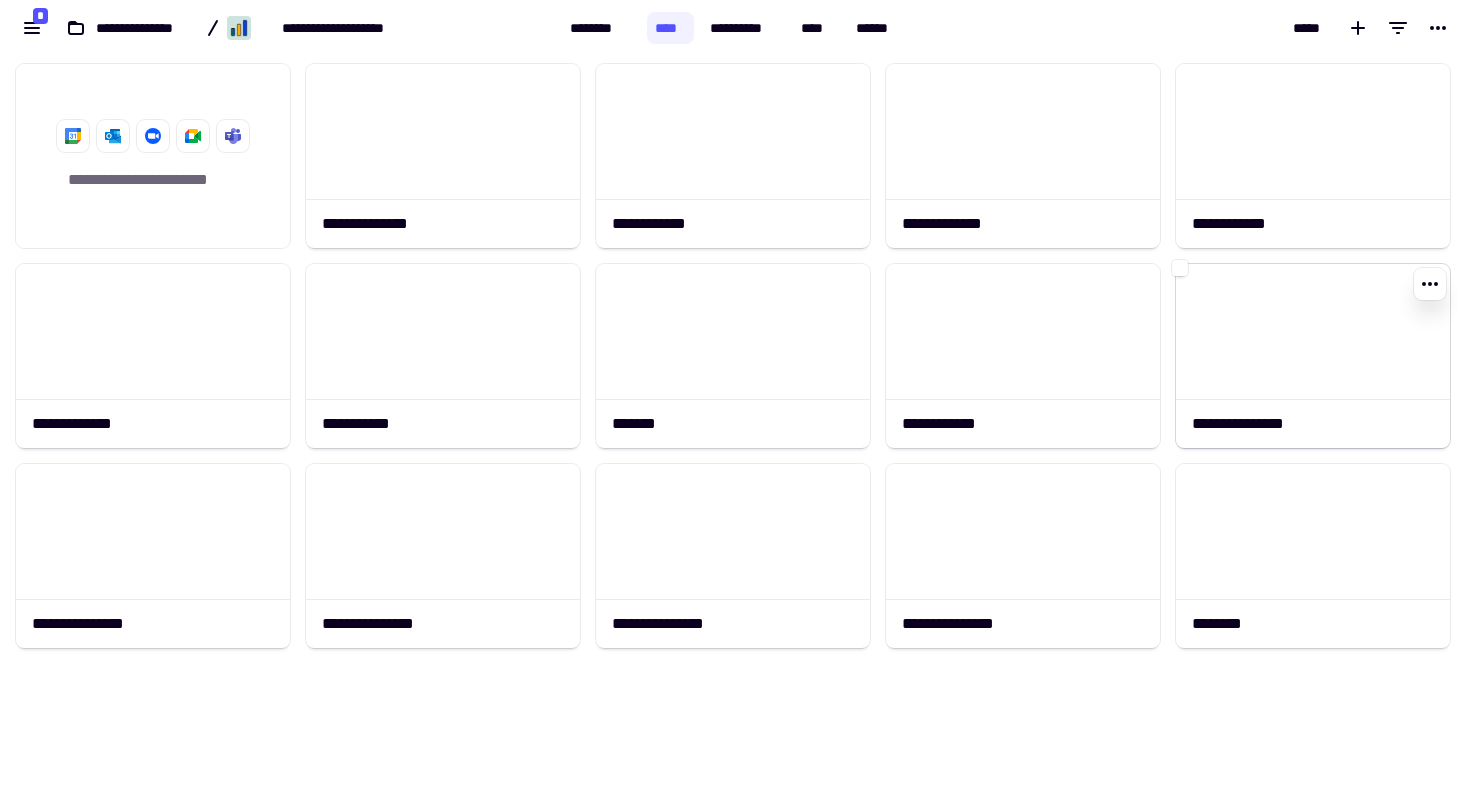 click 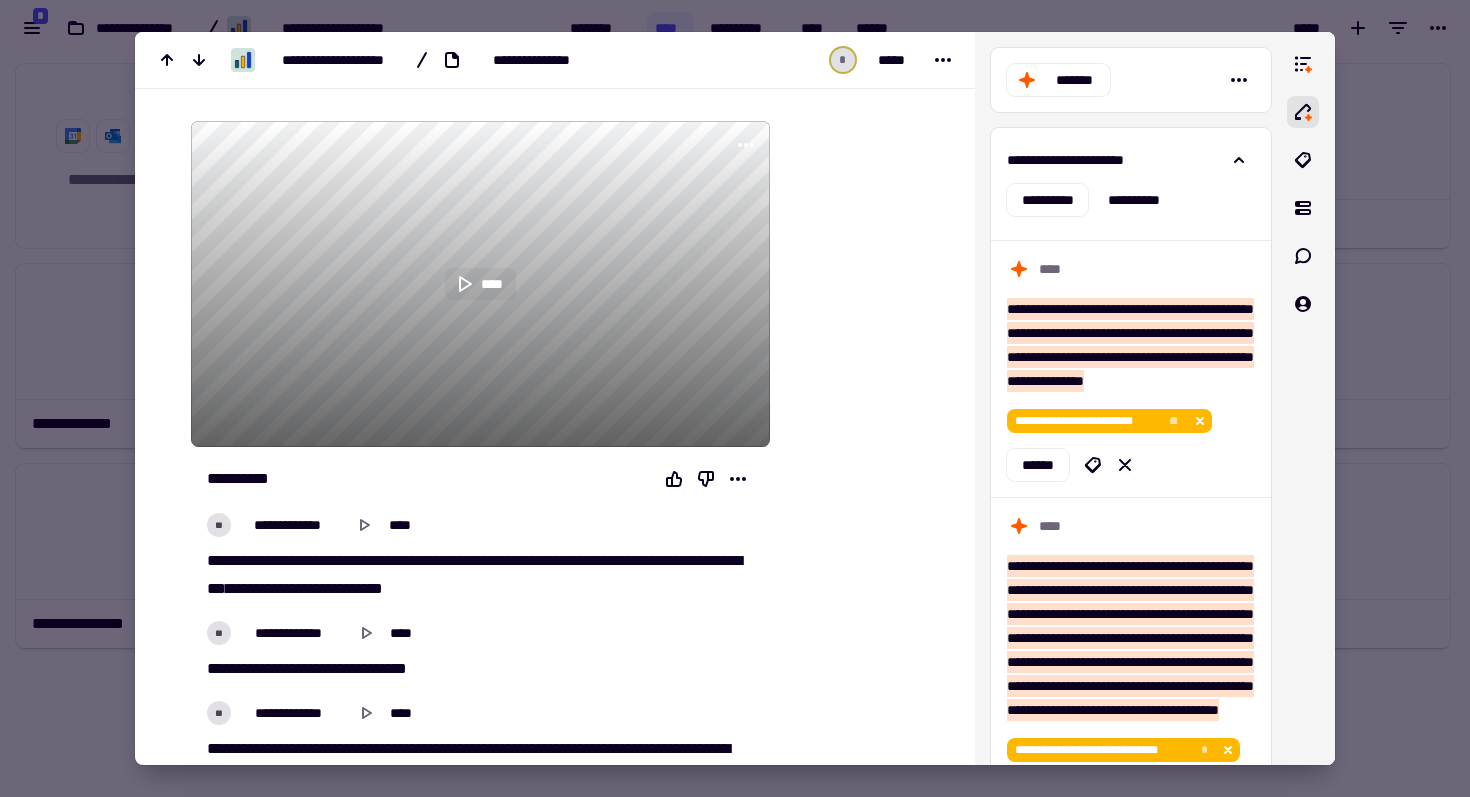 click on "****" 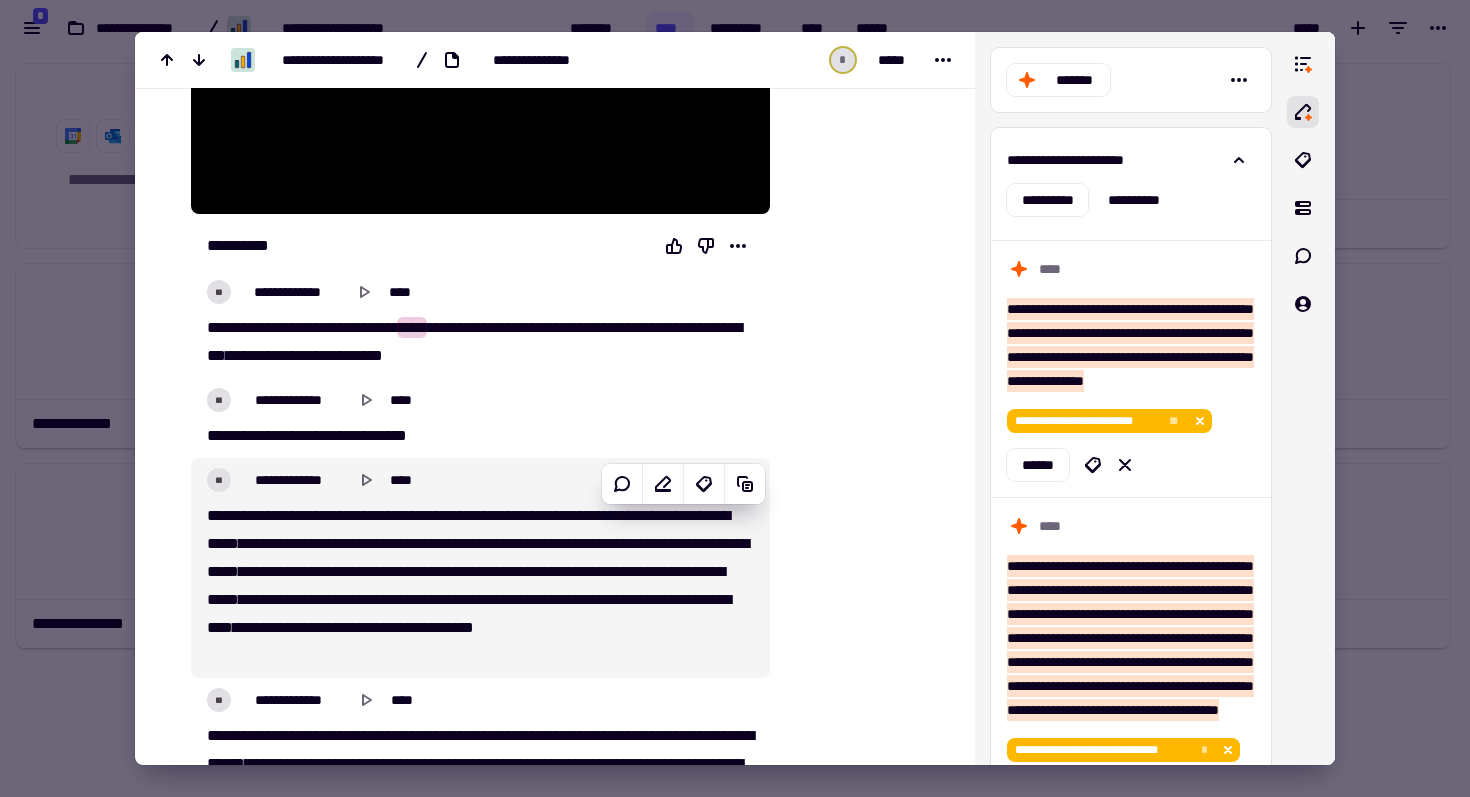 type on "****" 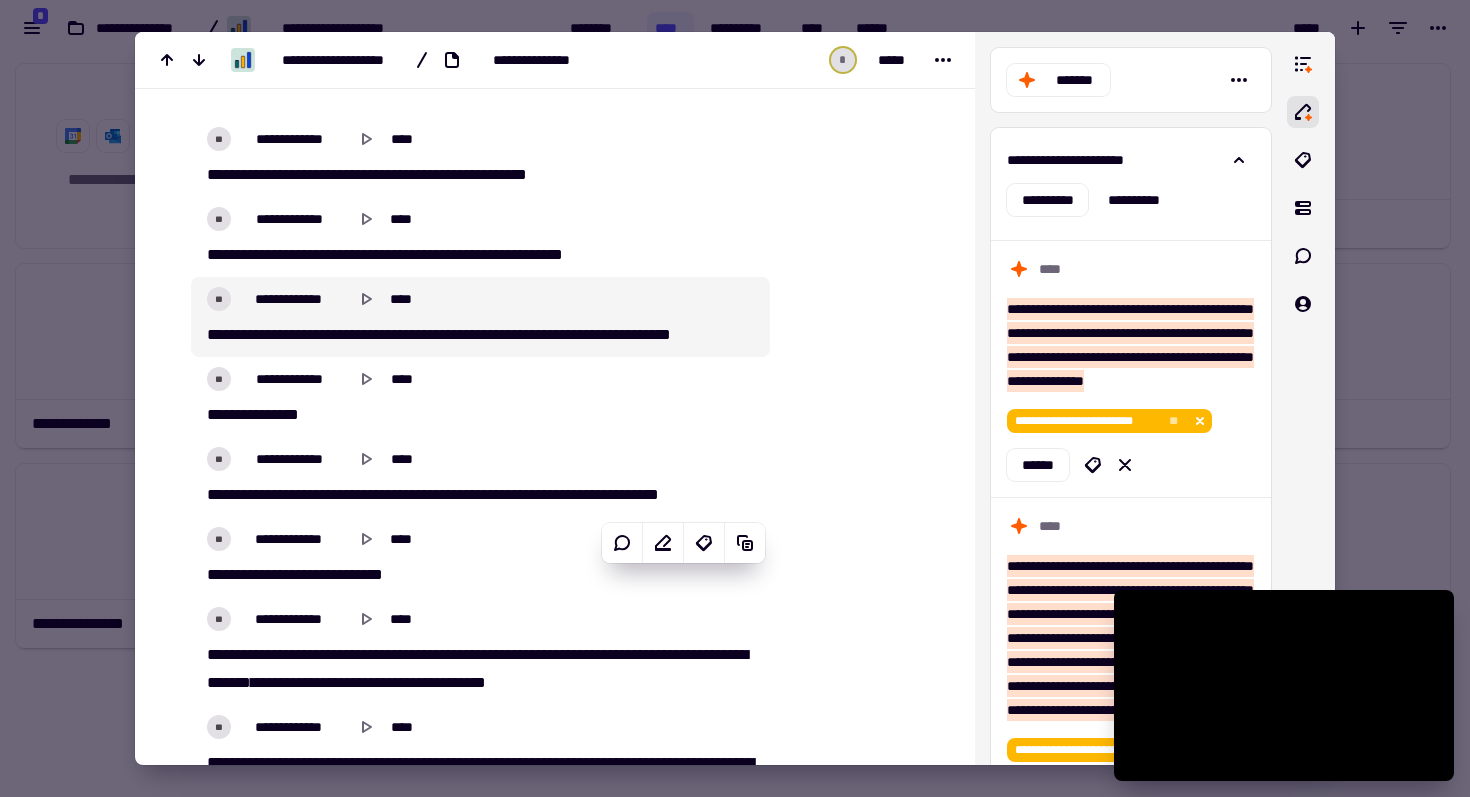 type on "****" 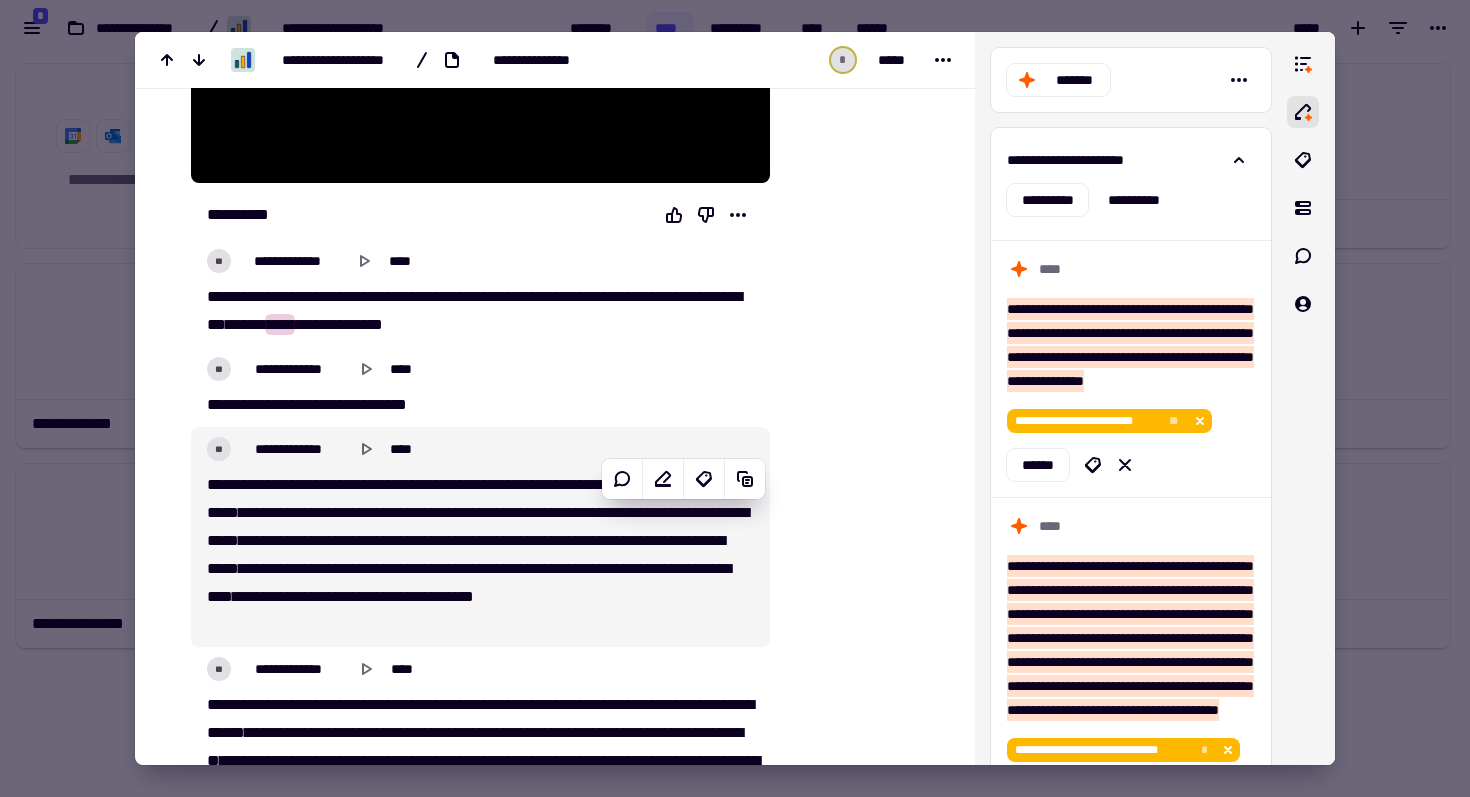 type on "****" 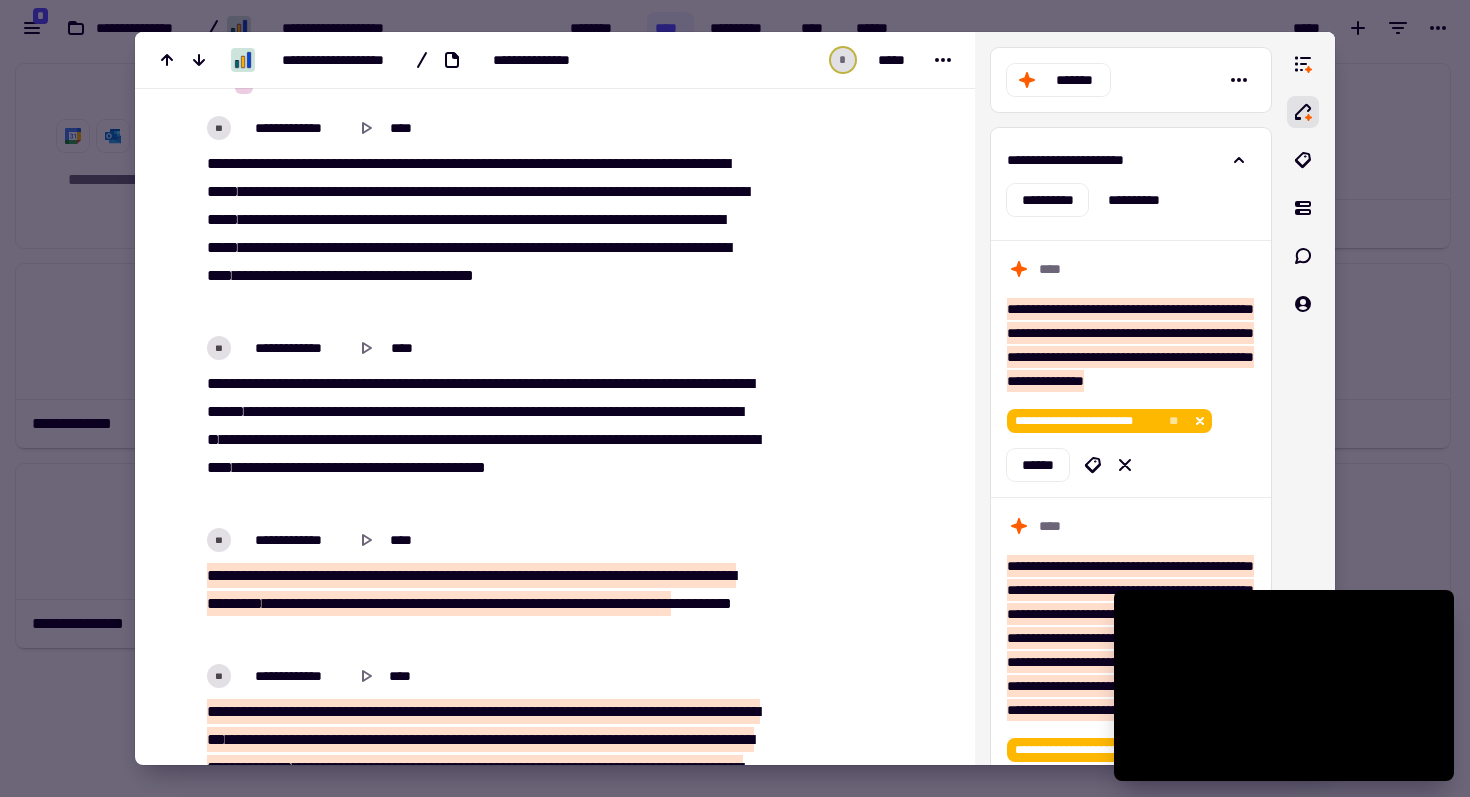 type on "*****" 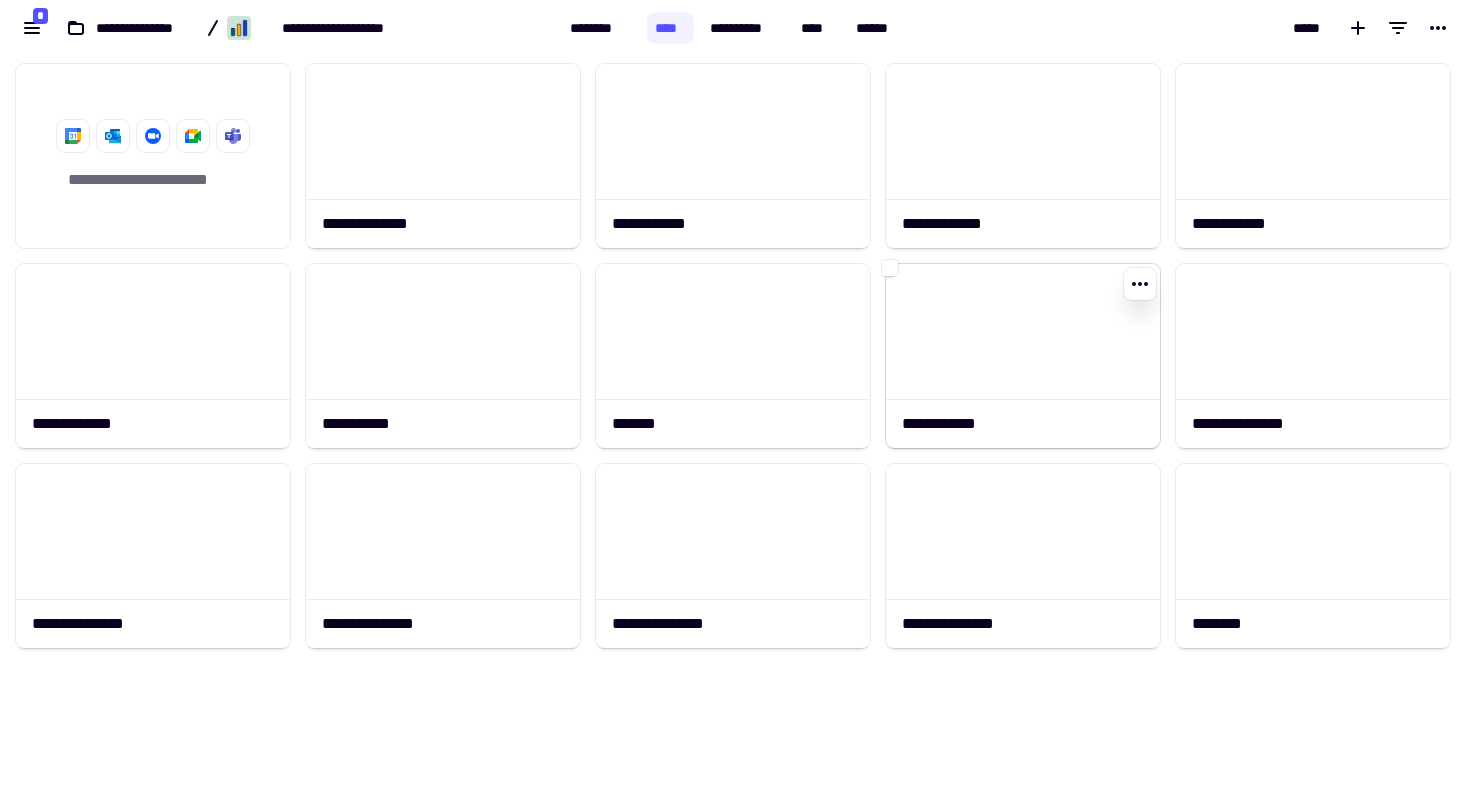 click 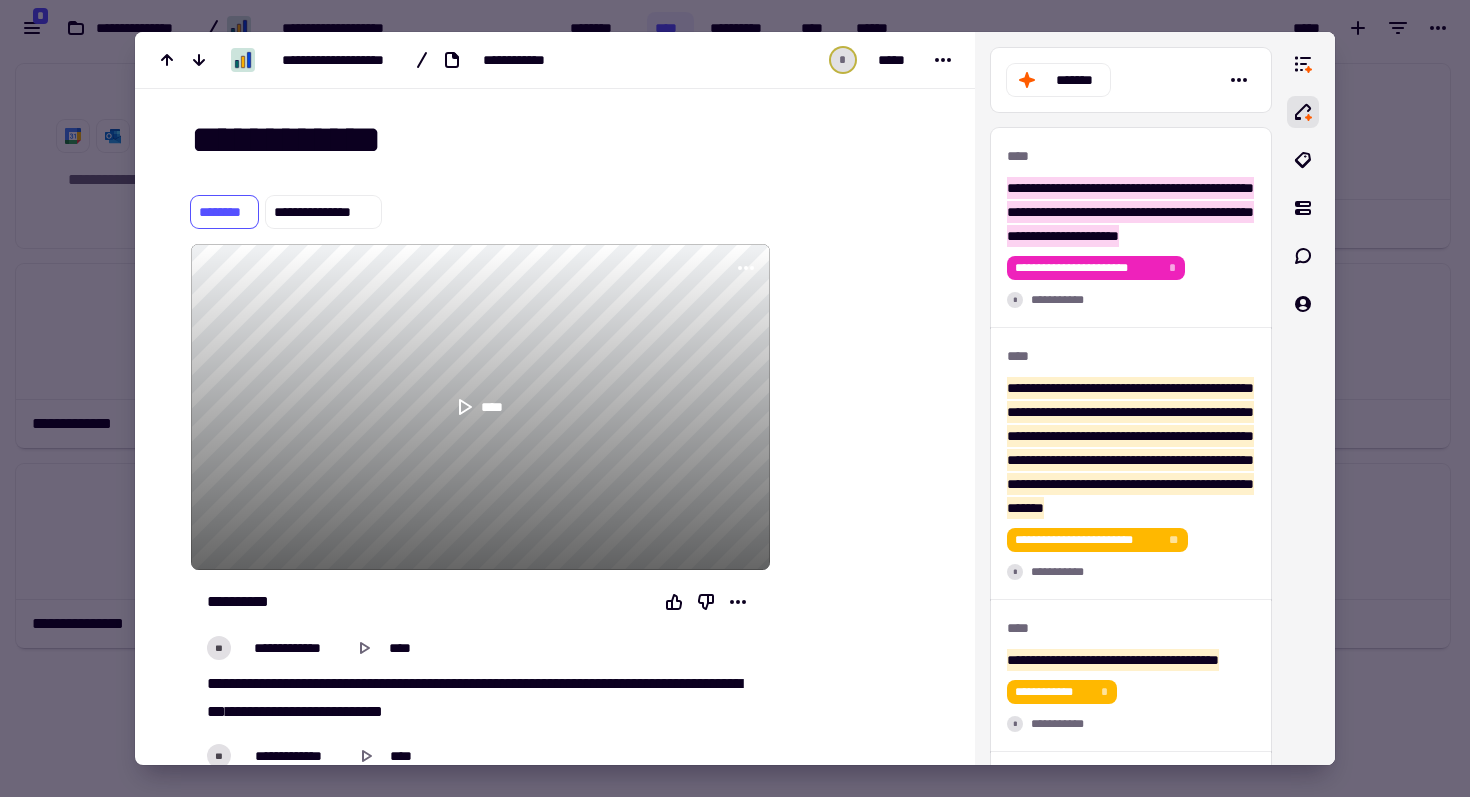 click at bounding box center (735, 398) 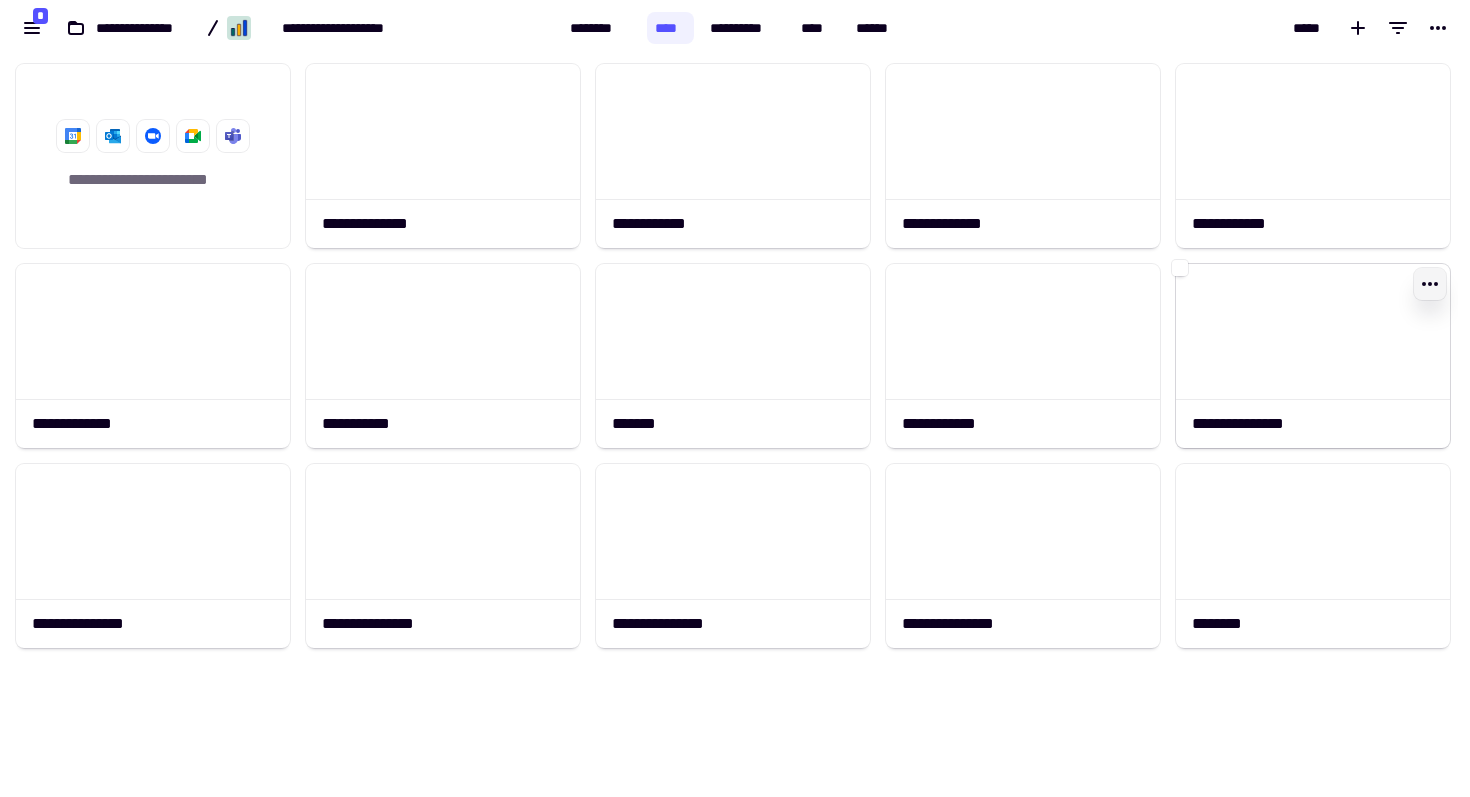 click 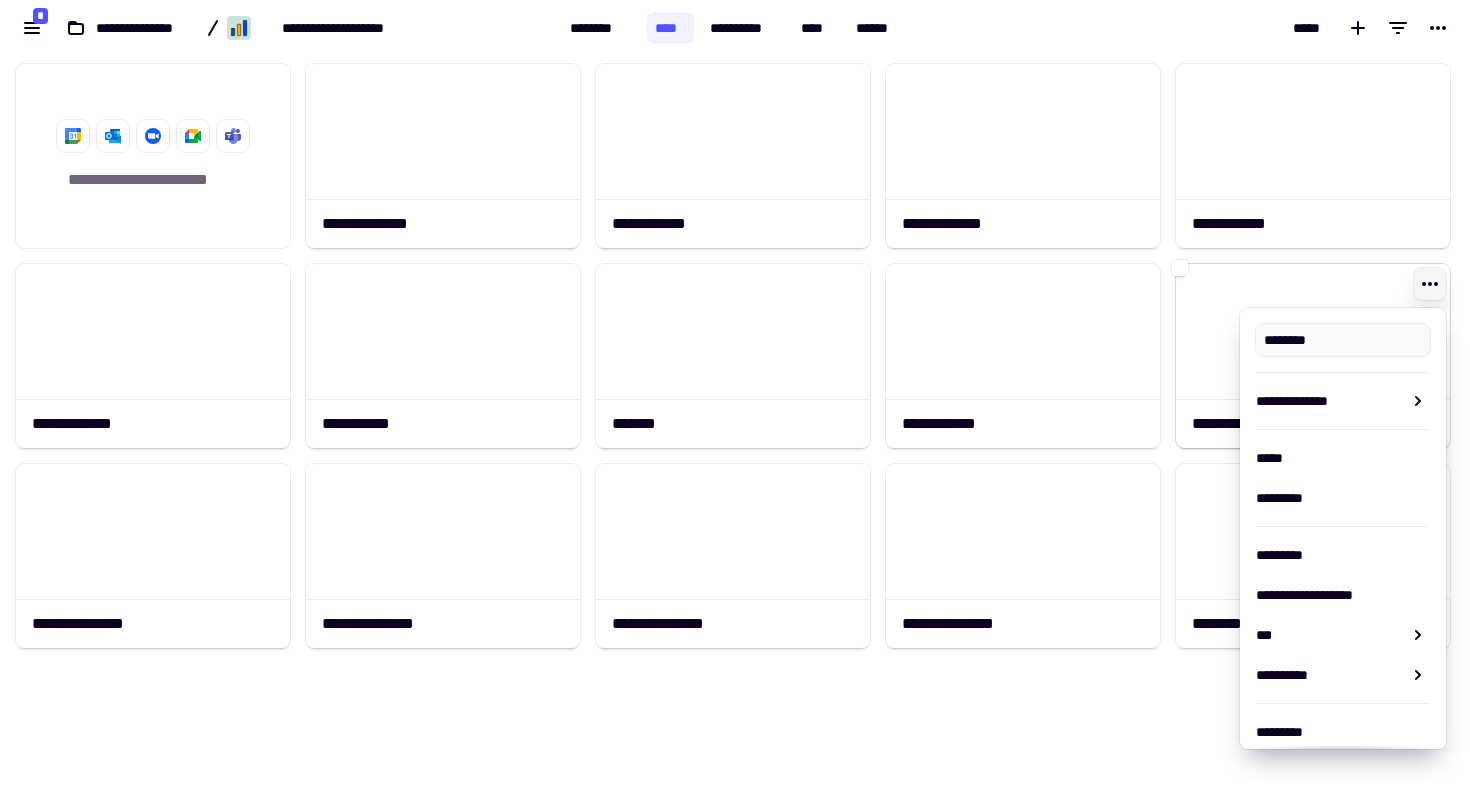 type on "**********" 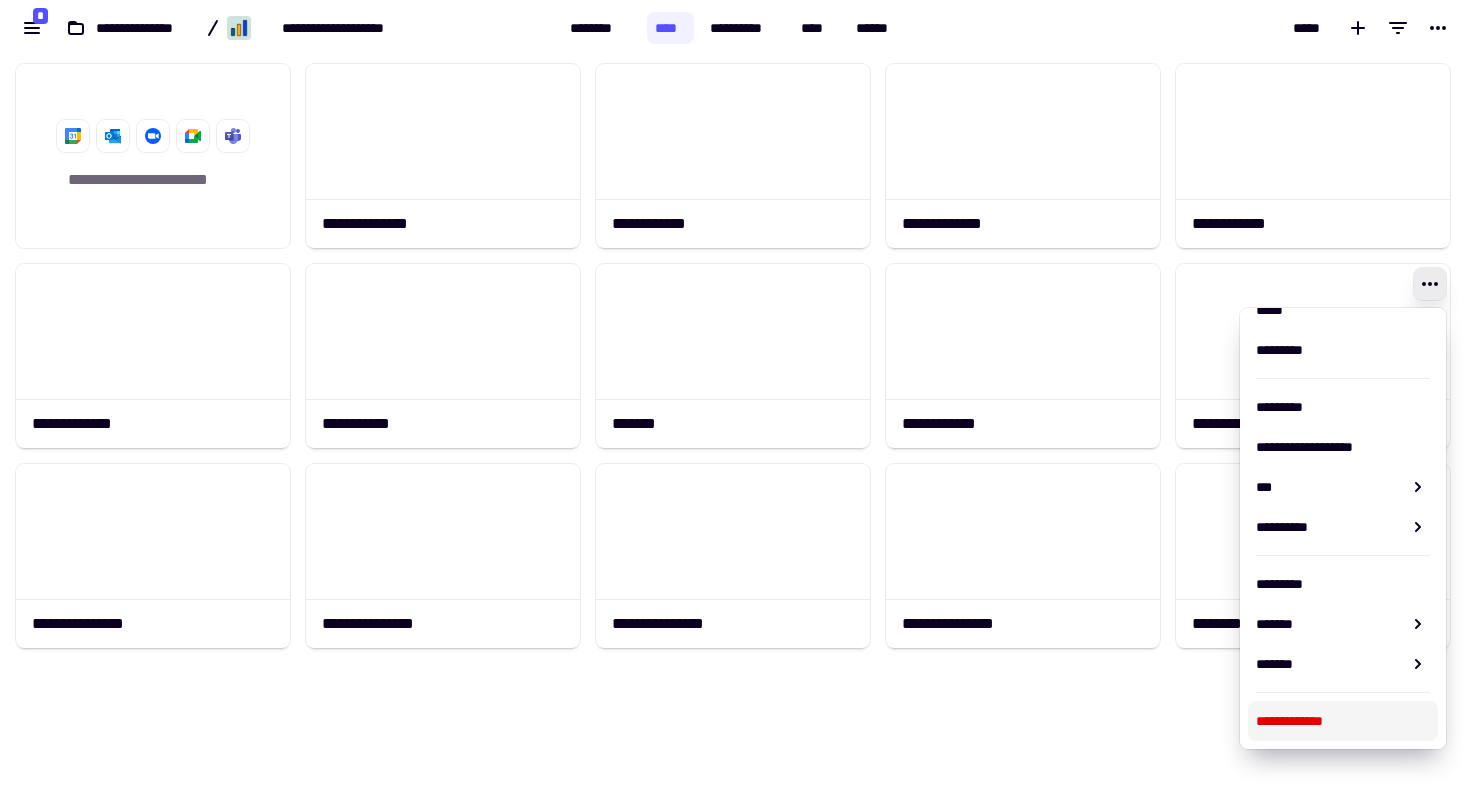 click on "**********" at bounding box center (1343, 721) 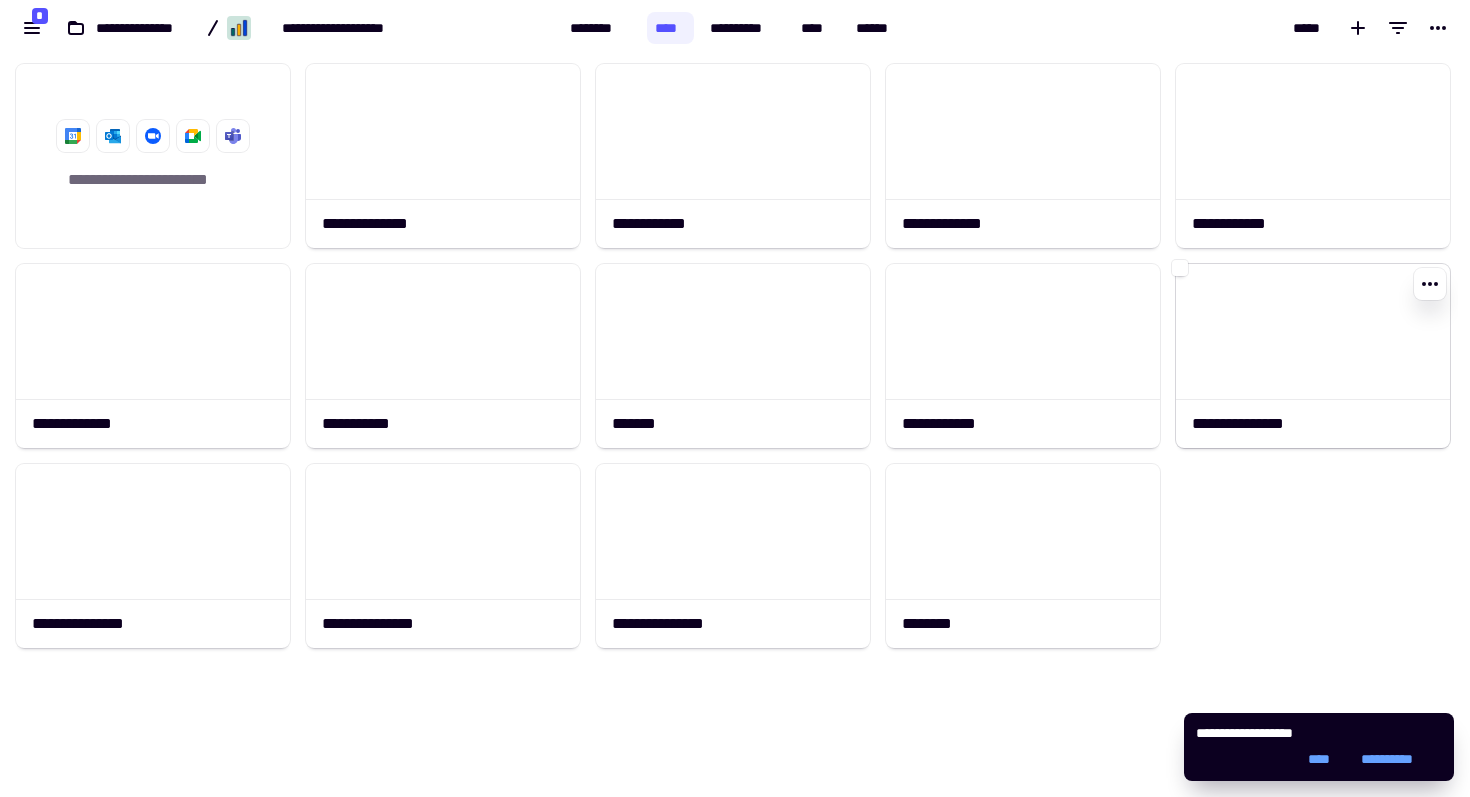 click on "**********" 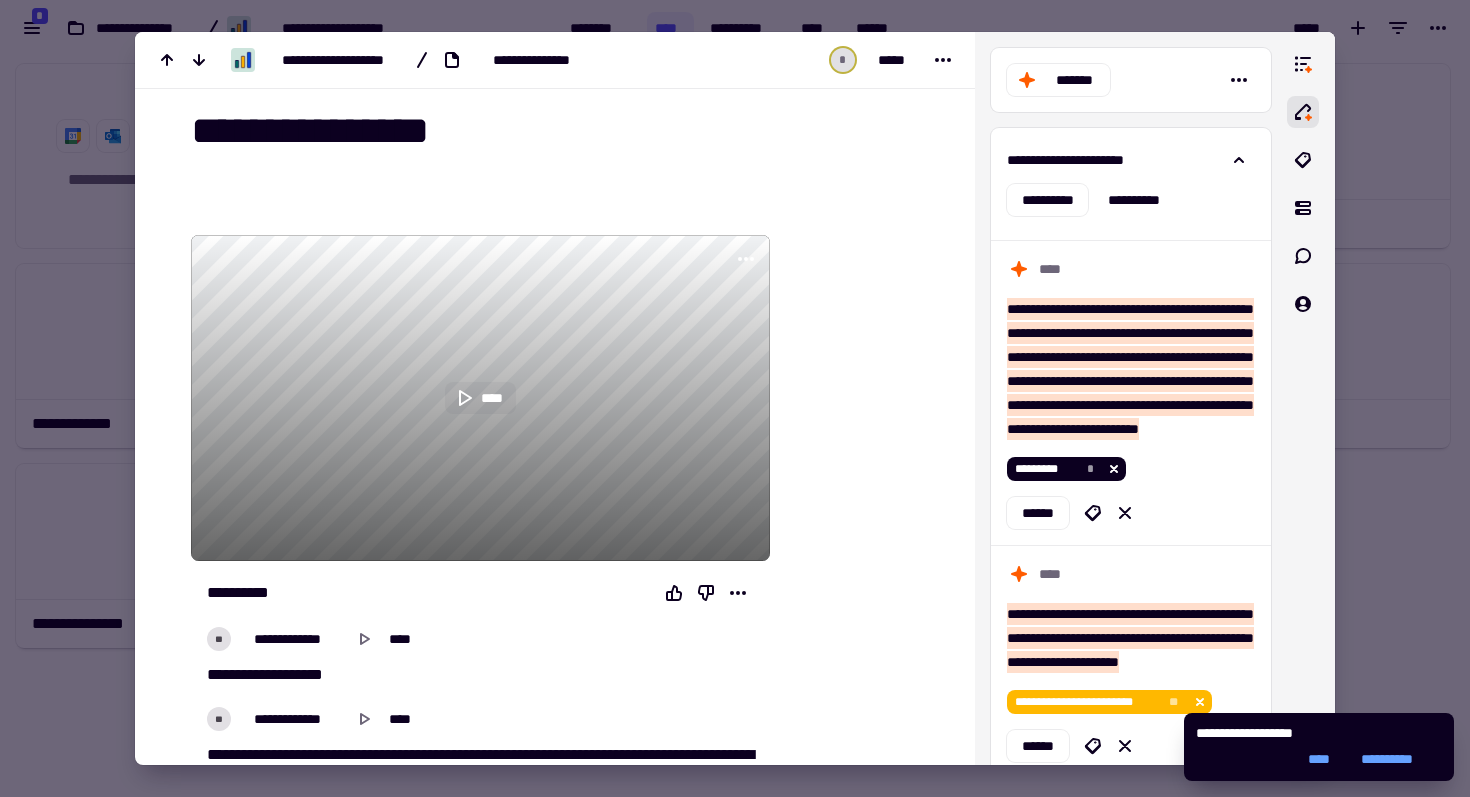 click 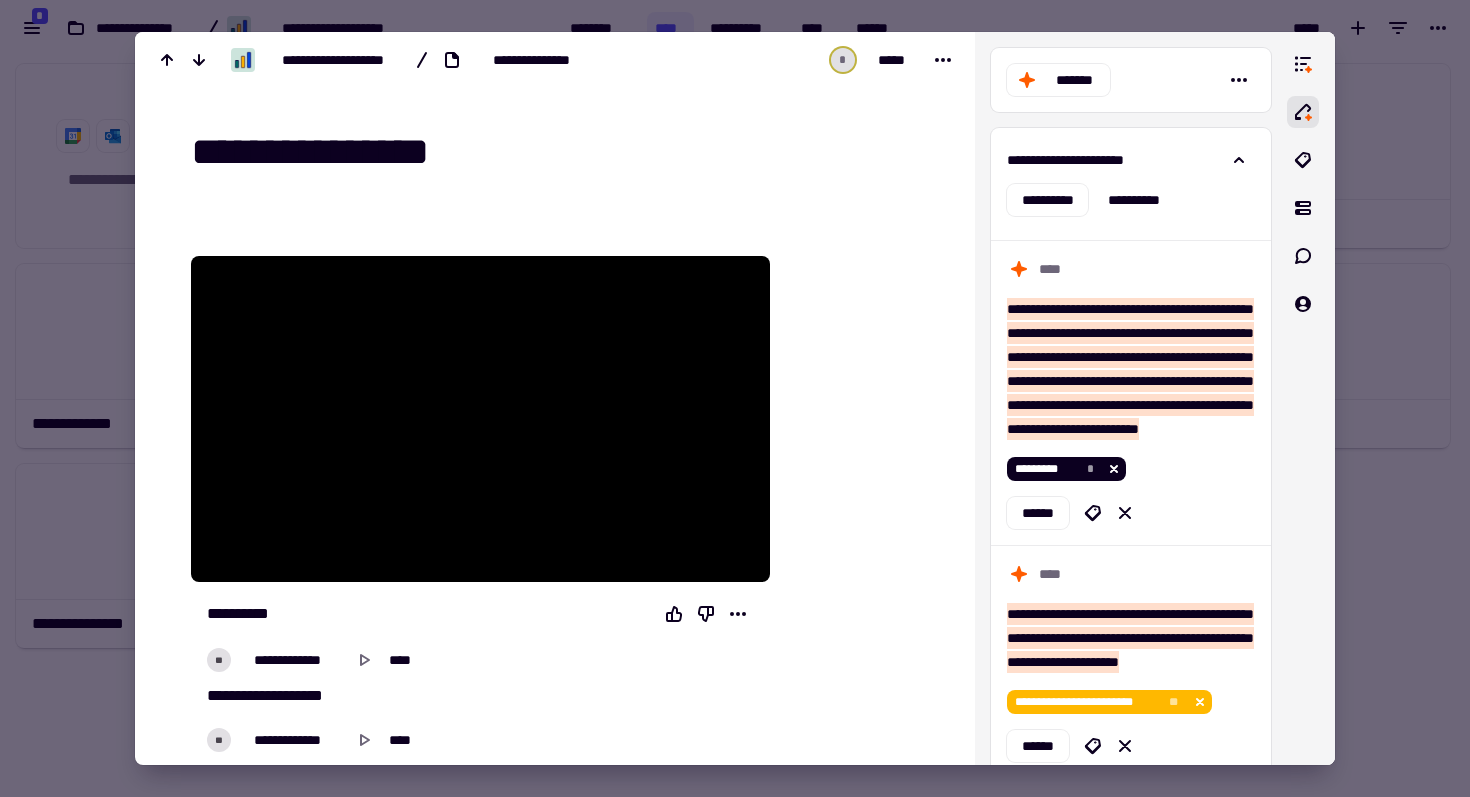 click on "**********" at bounding box center (567, 152) 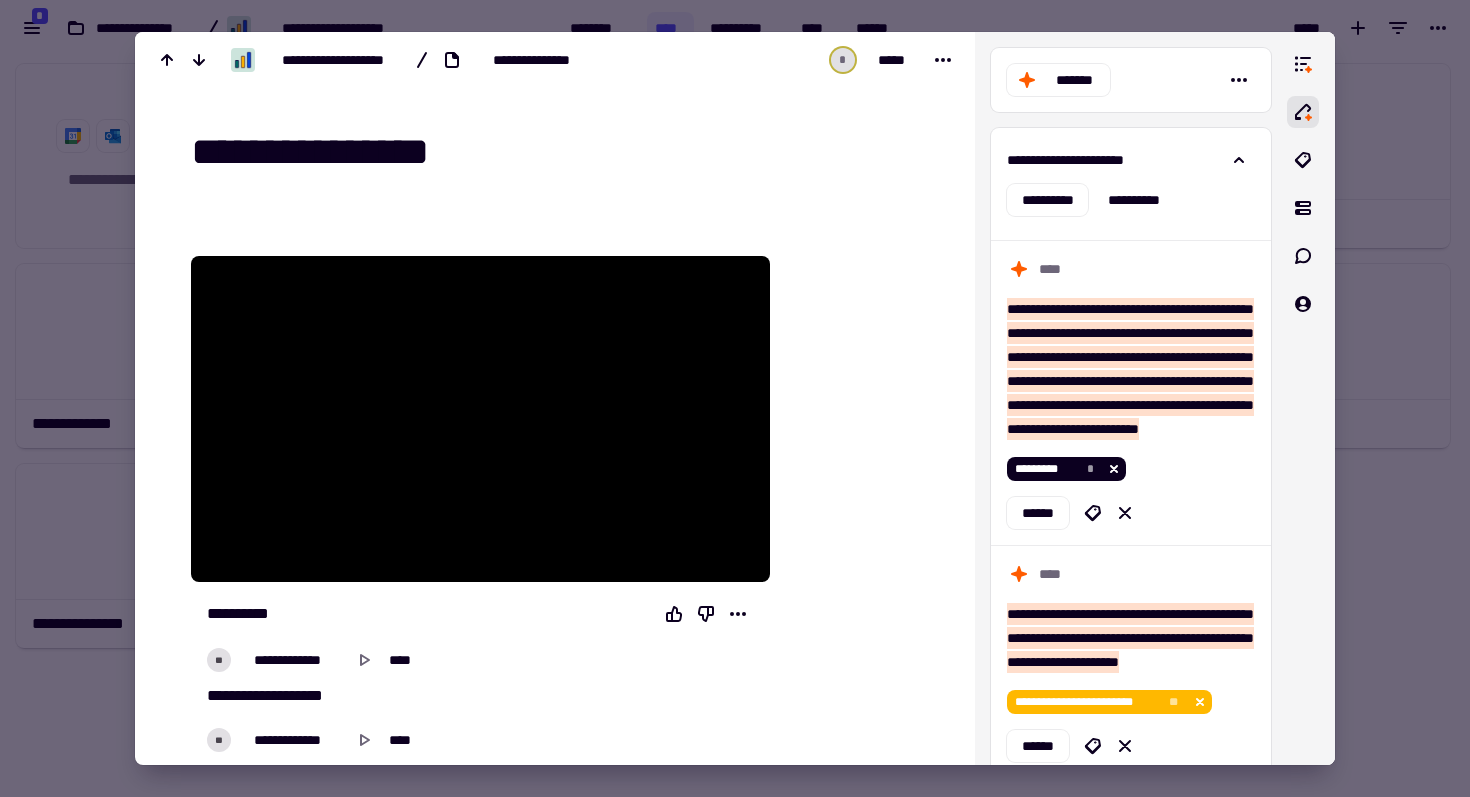 click on "**********" at bounding box center (567, 152) 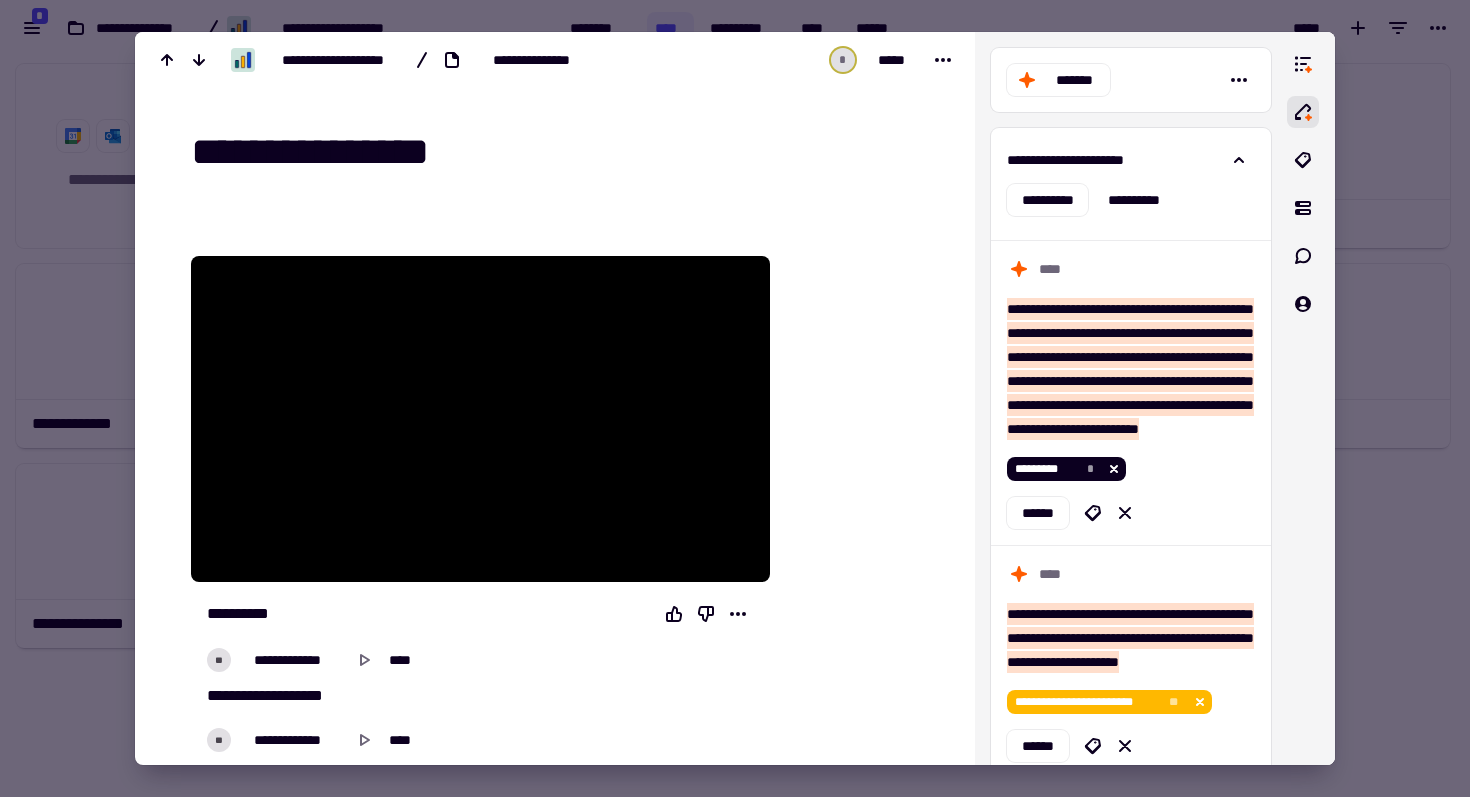 click on "**********" at bounding box center (567, 152) 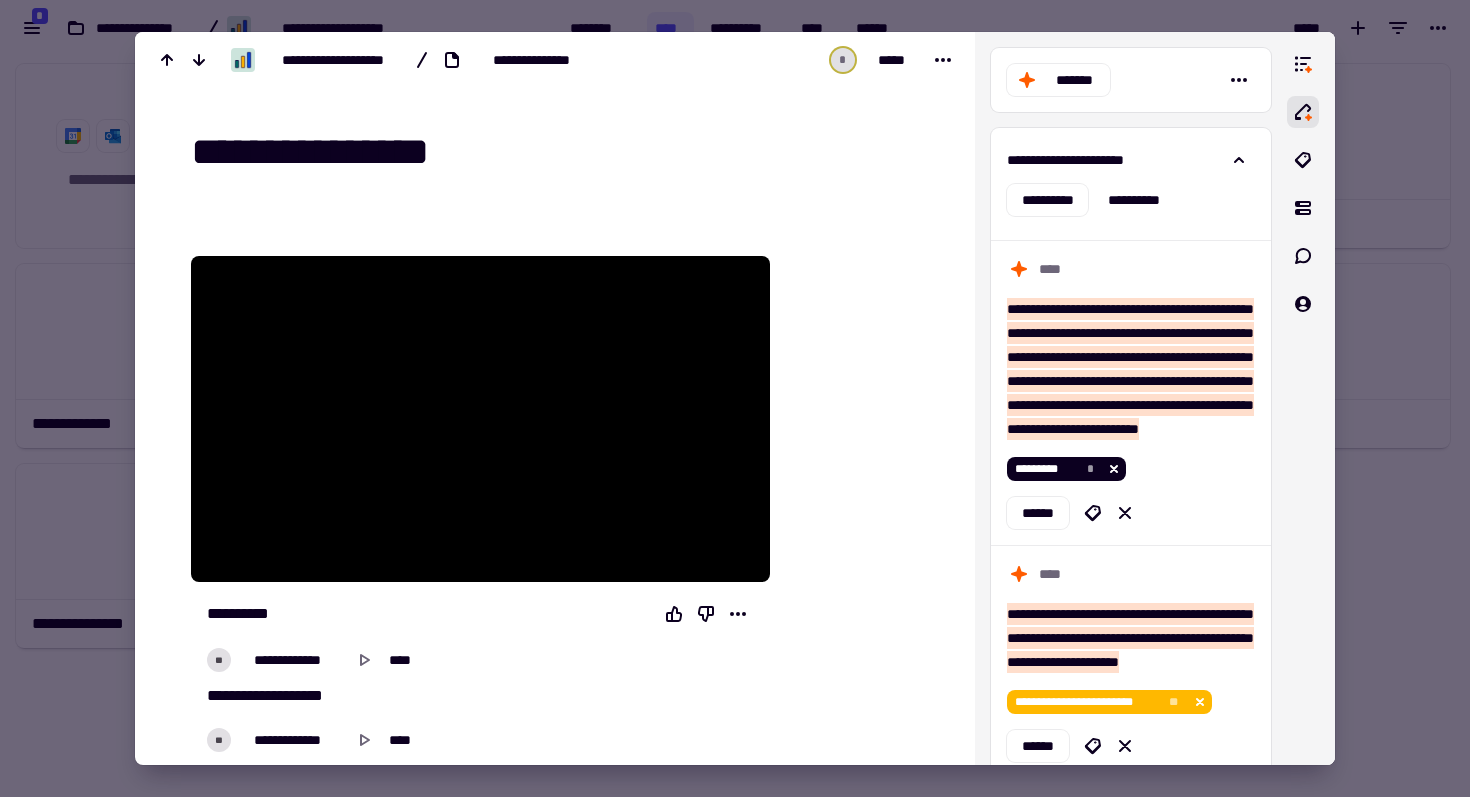 paste on "*" 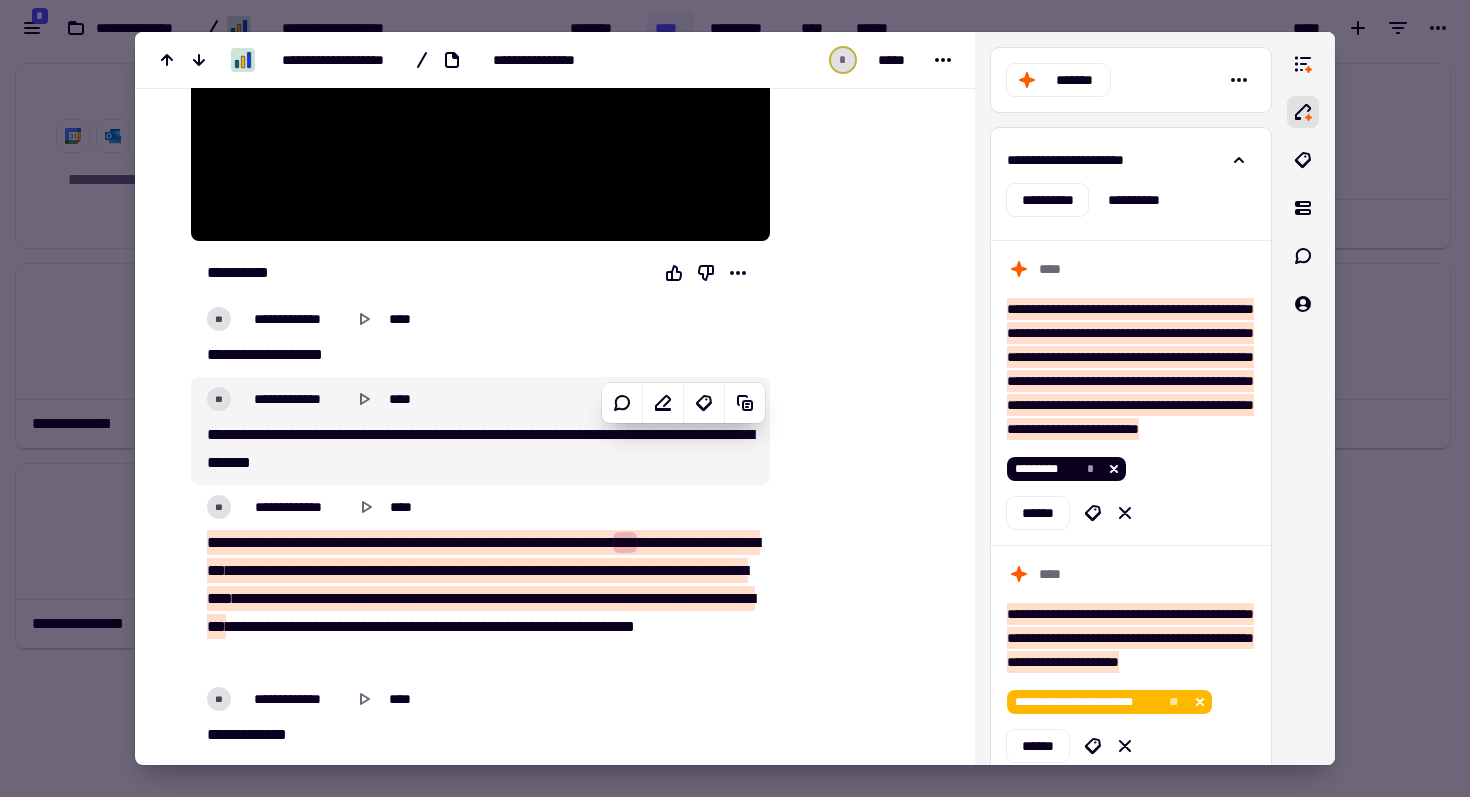type on "*****" 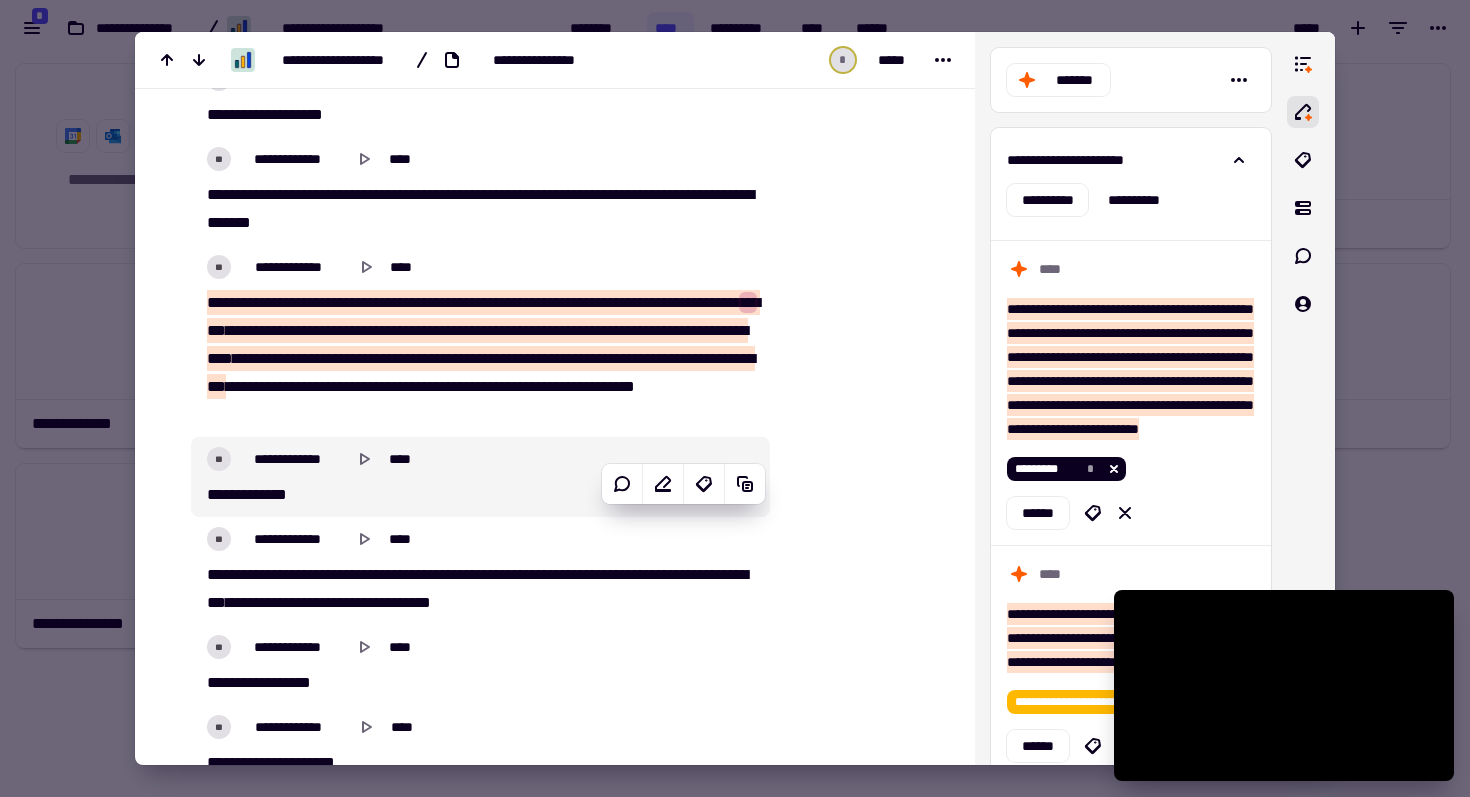 scroll, scrollTop: 584, scrollLeft: 0, axis: vertical 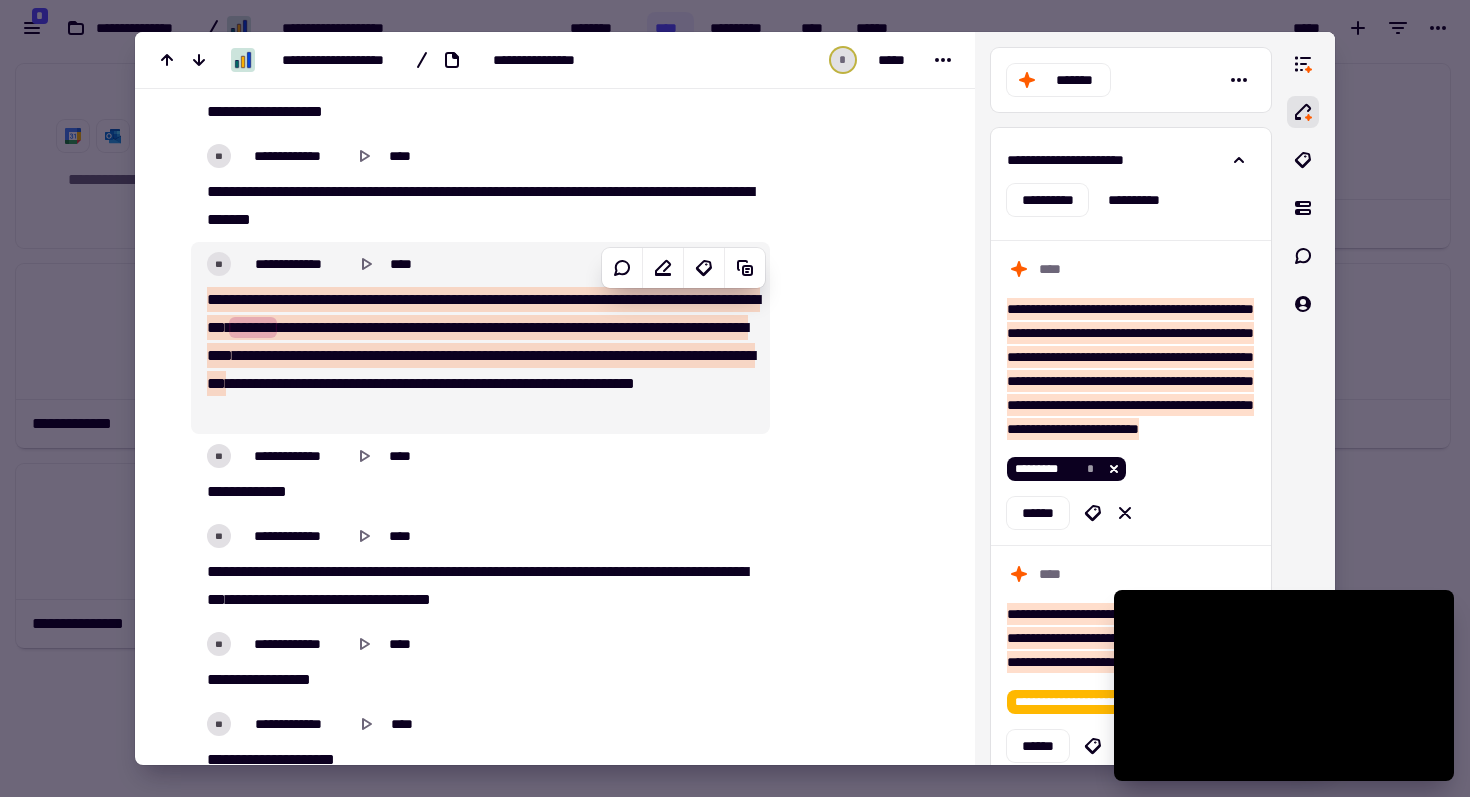 type on "*****" 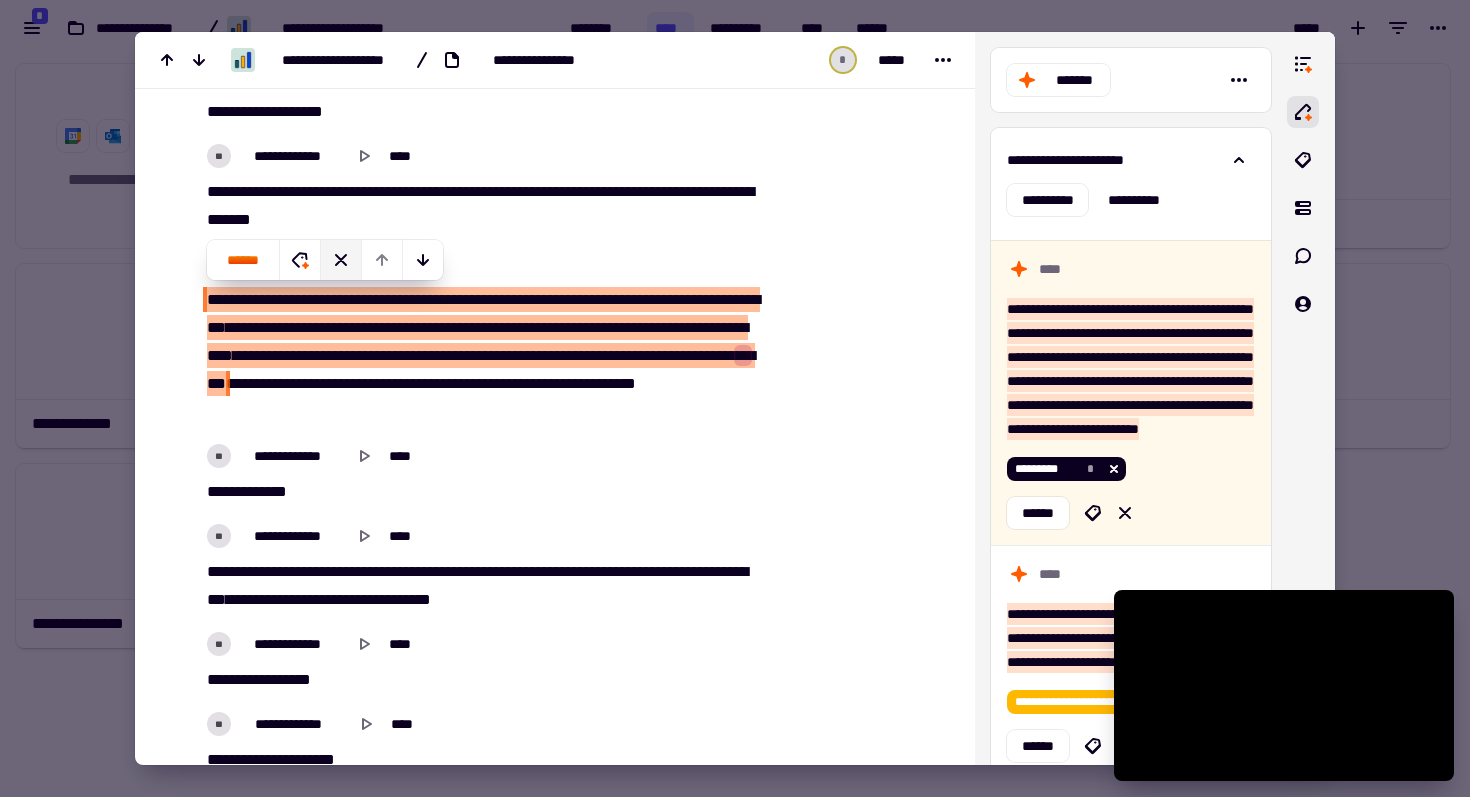 click 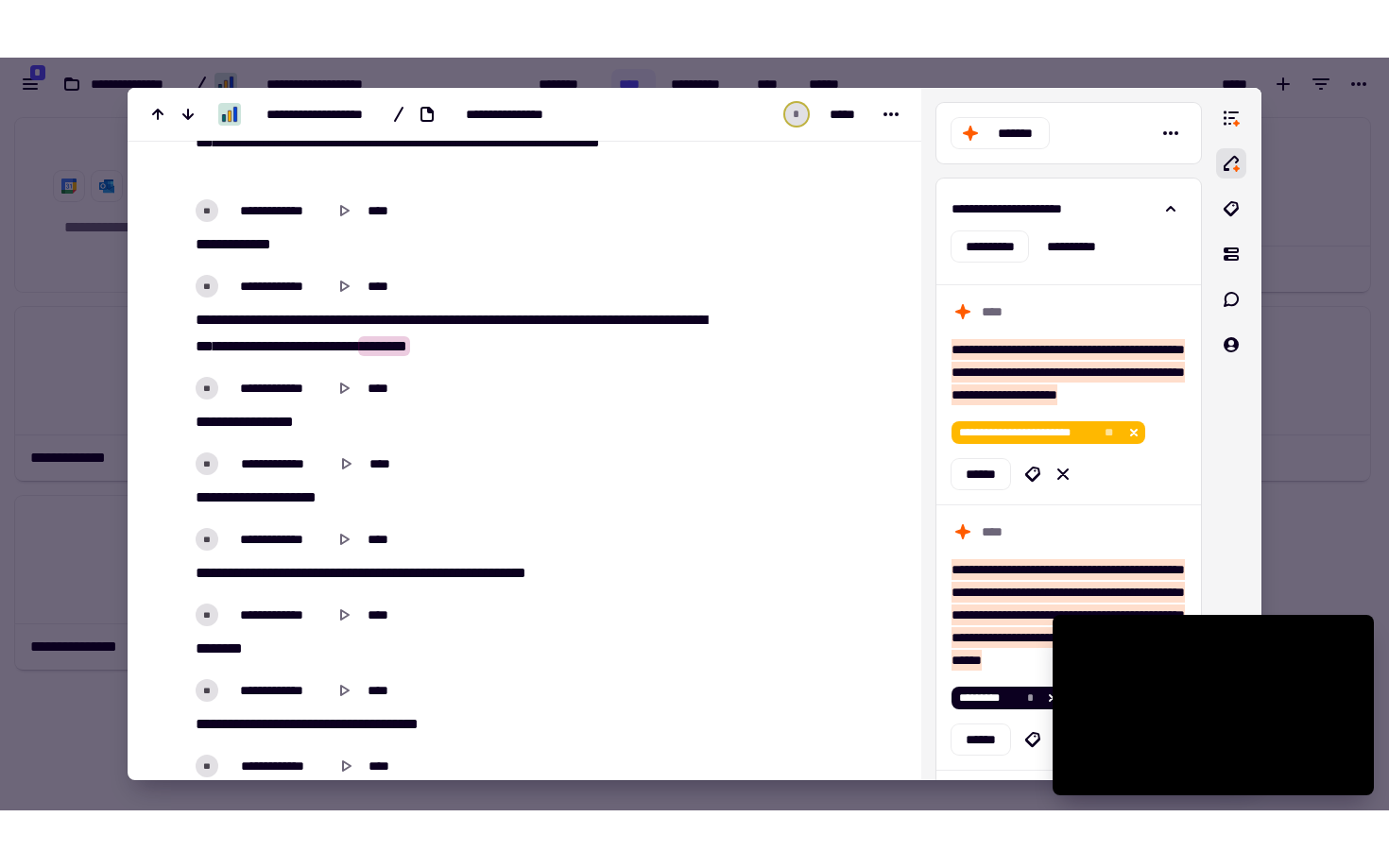 scroll, scrollTop: 835, scrollLeft: 0, axis: vertical 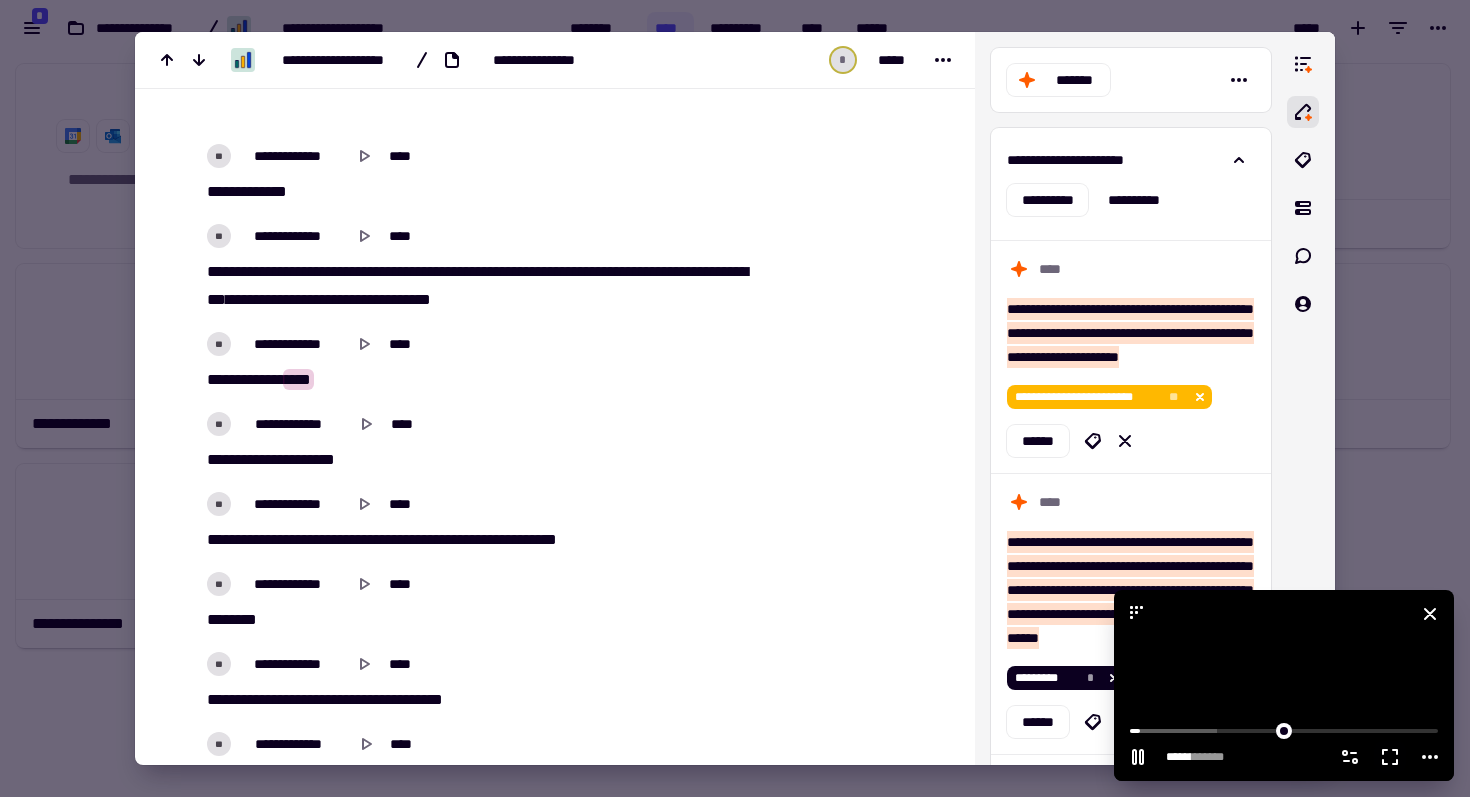 type on "*****" 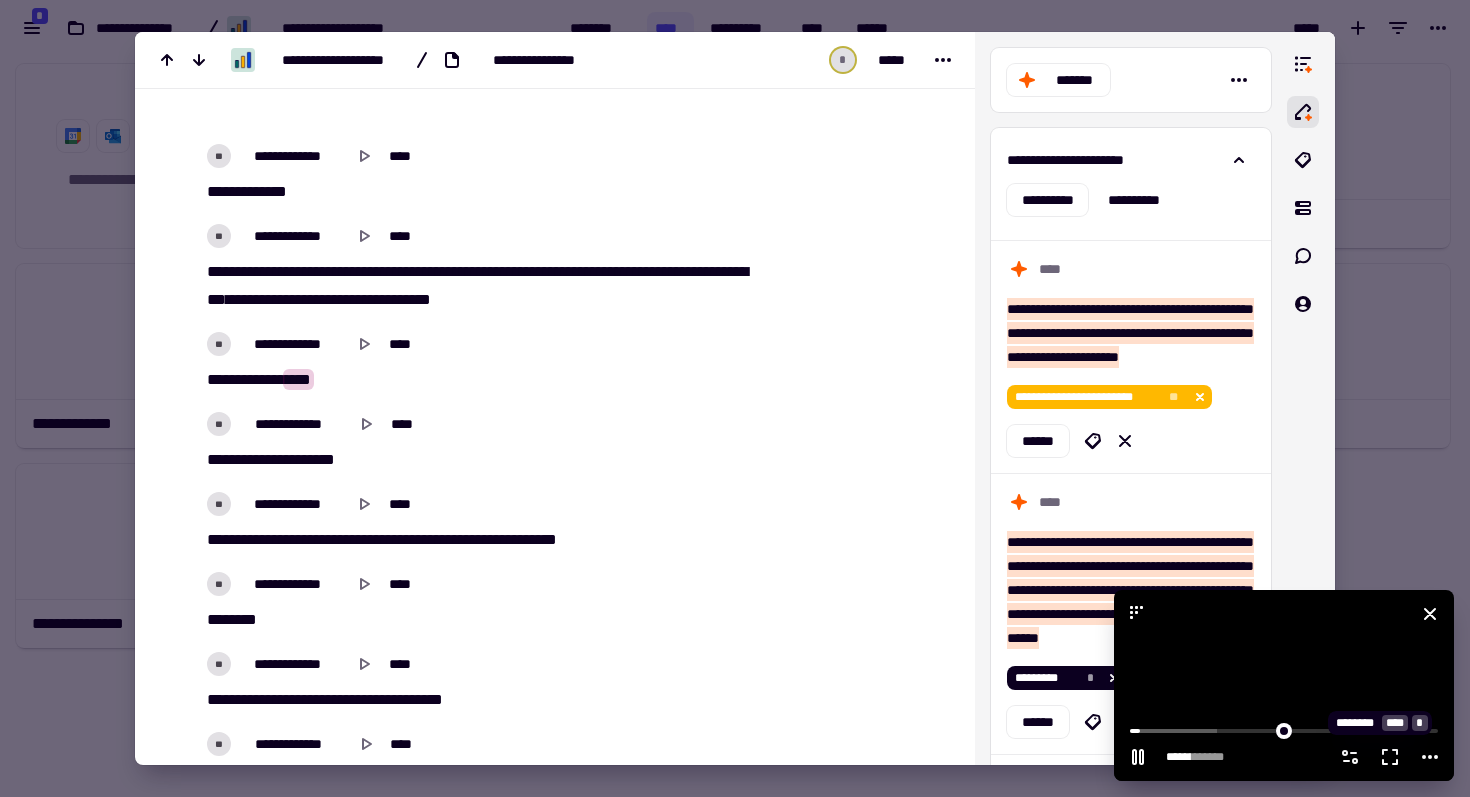 click 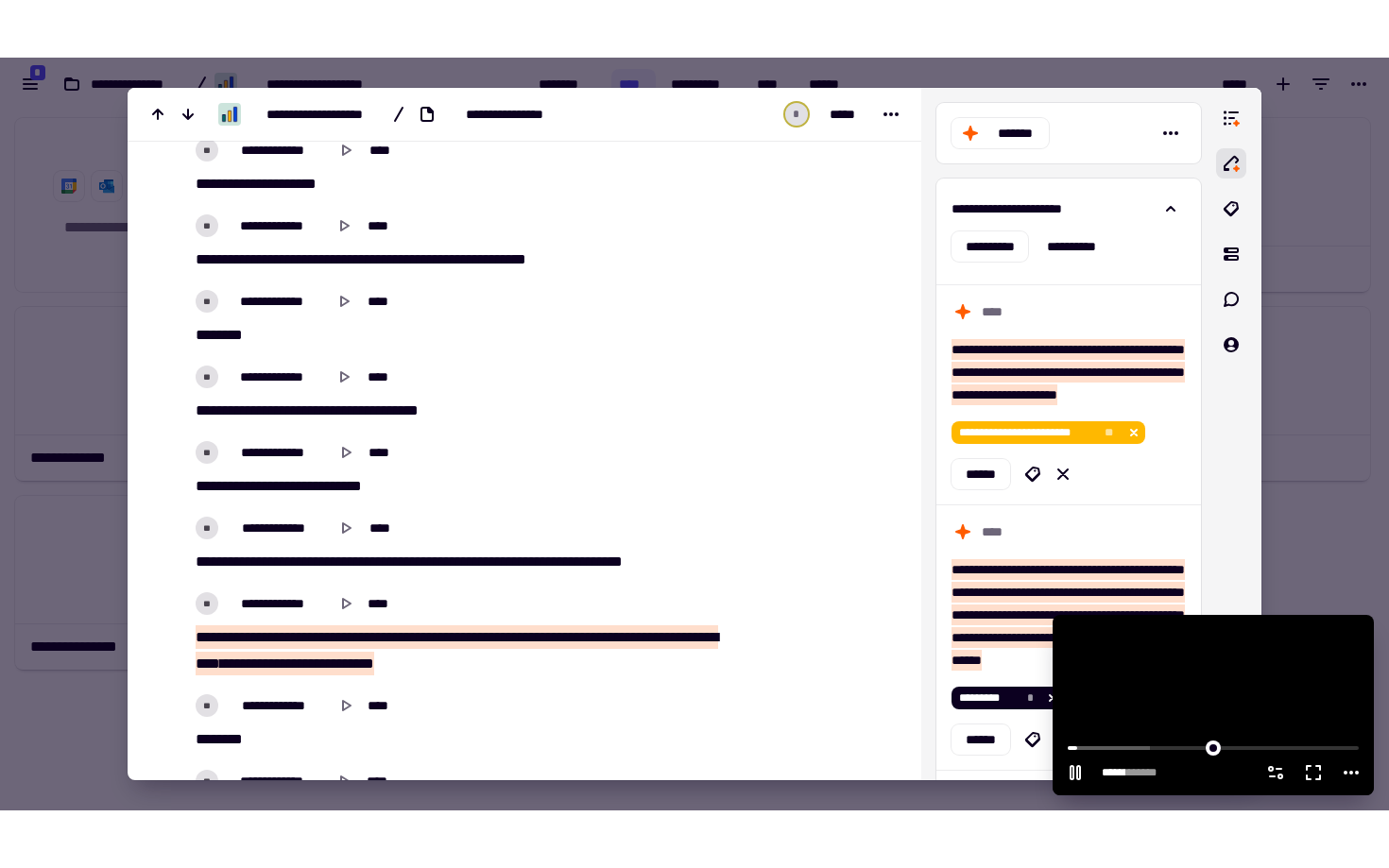 scroll, scrollTop: 1, scrollLeft: 1, axis: both 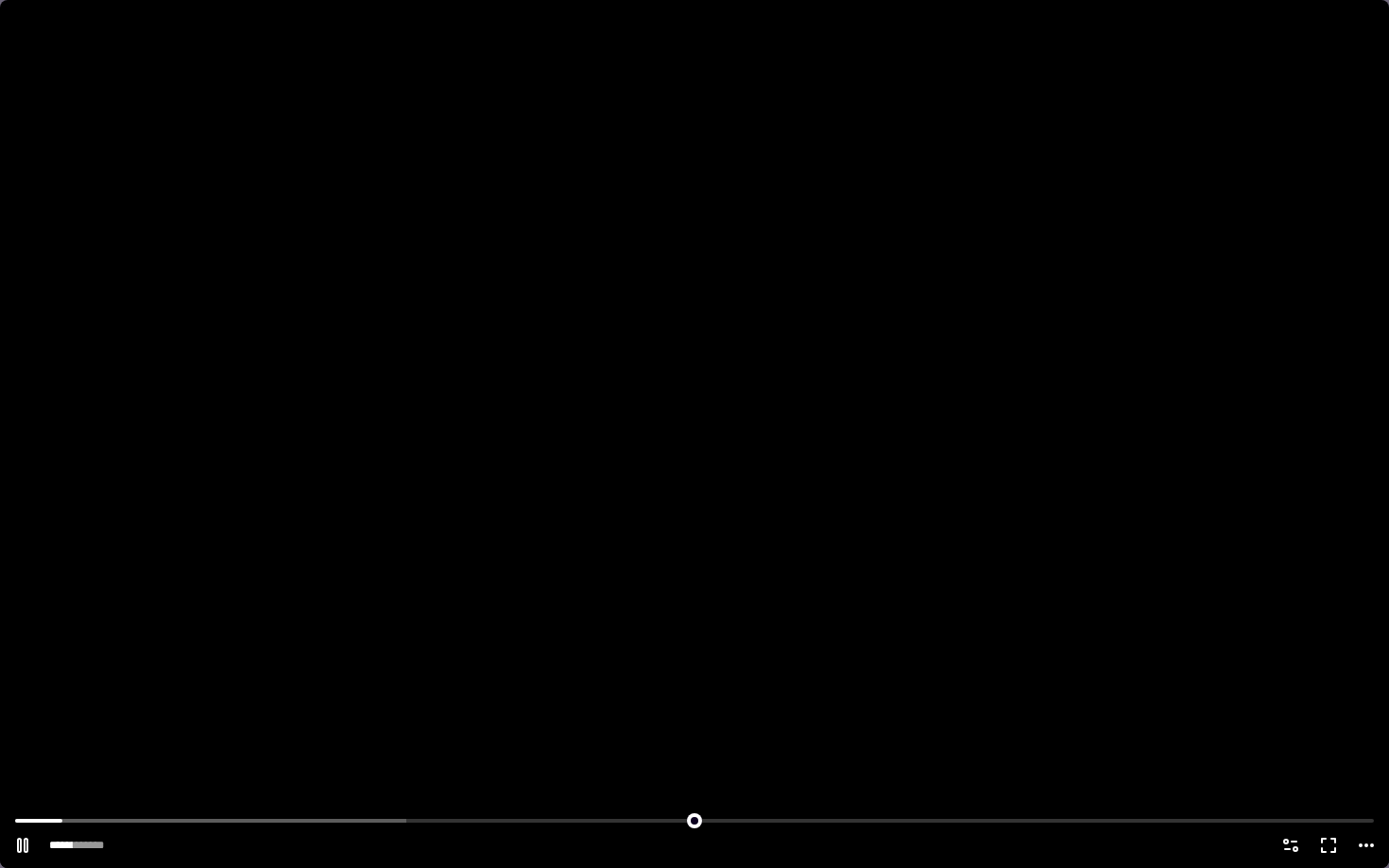 type on "*****" 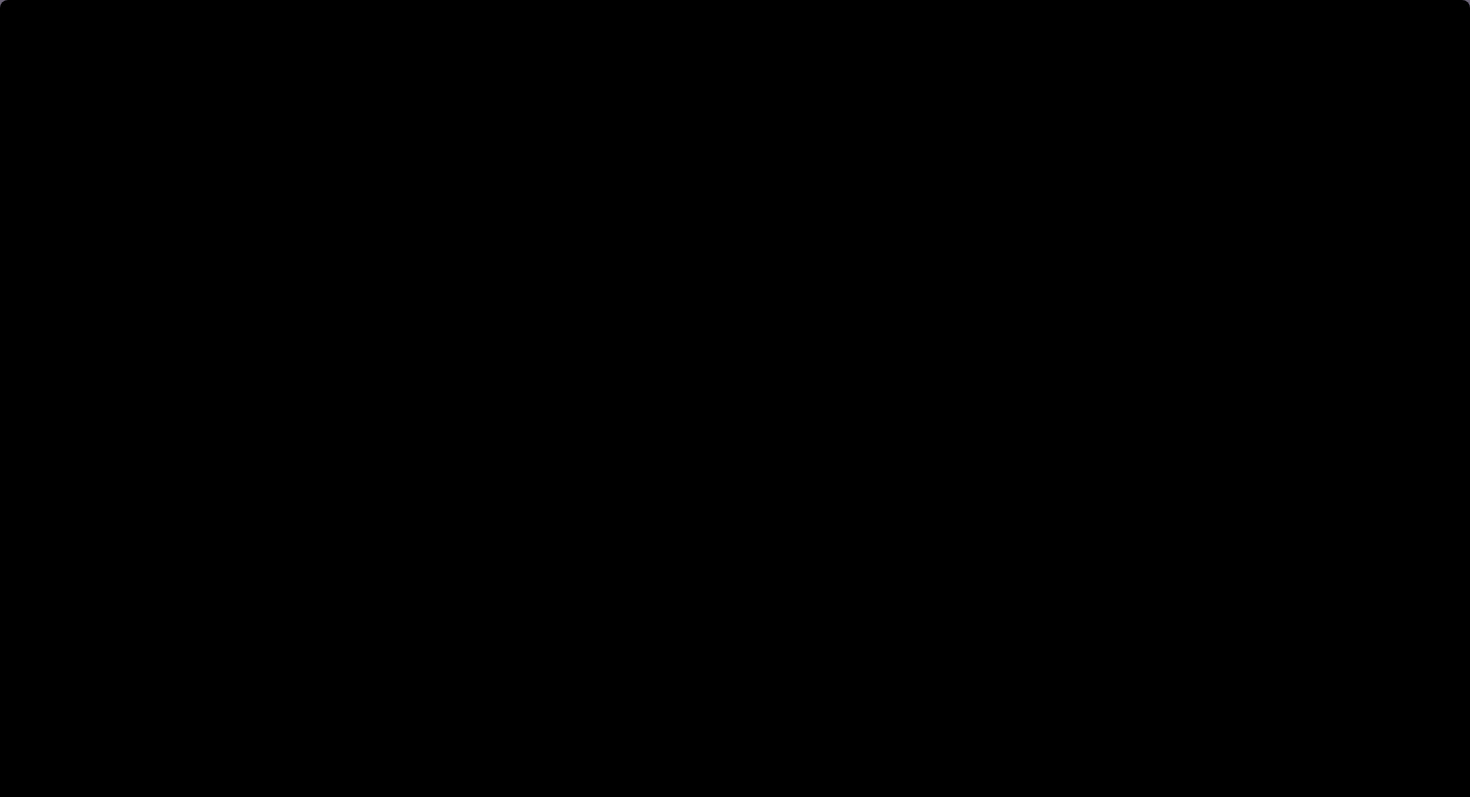 scroll, scrollTop: 741, scrollLeft: 1470, axis: both 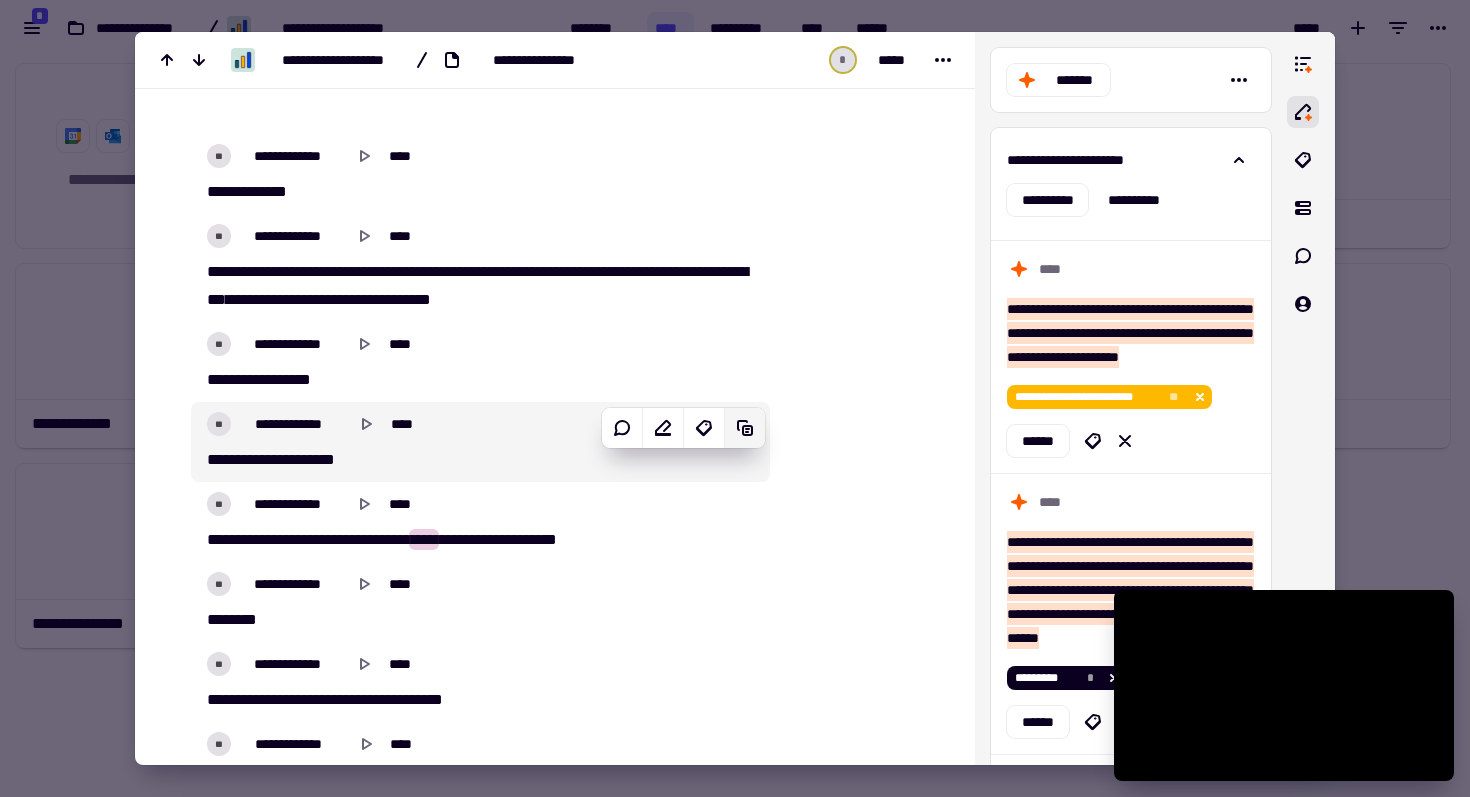 type on "*****" 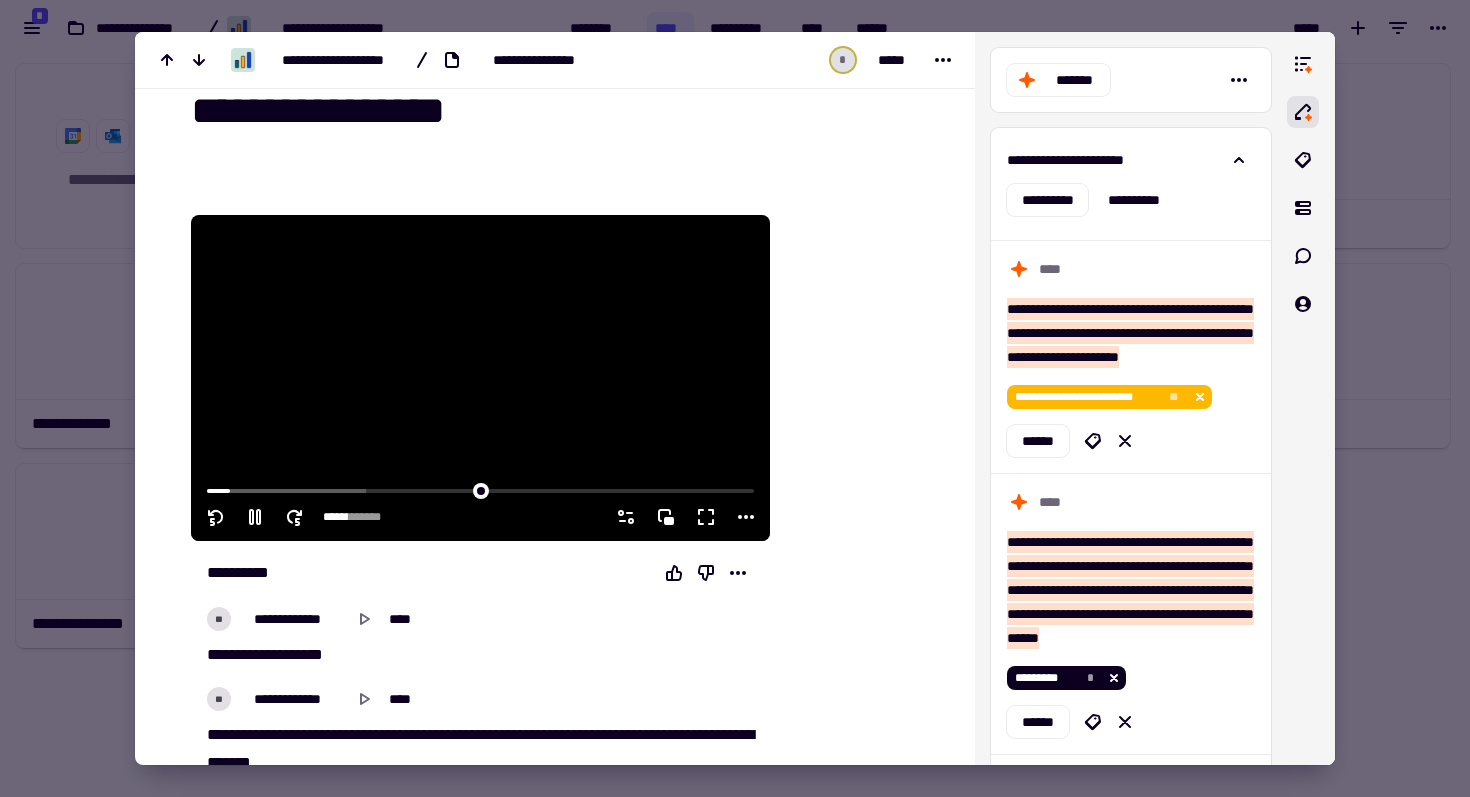 scroll, scrollTop: 57, scrollLeft: 0, axis: vertical 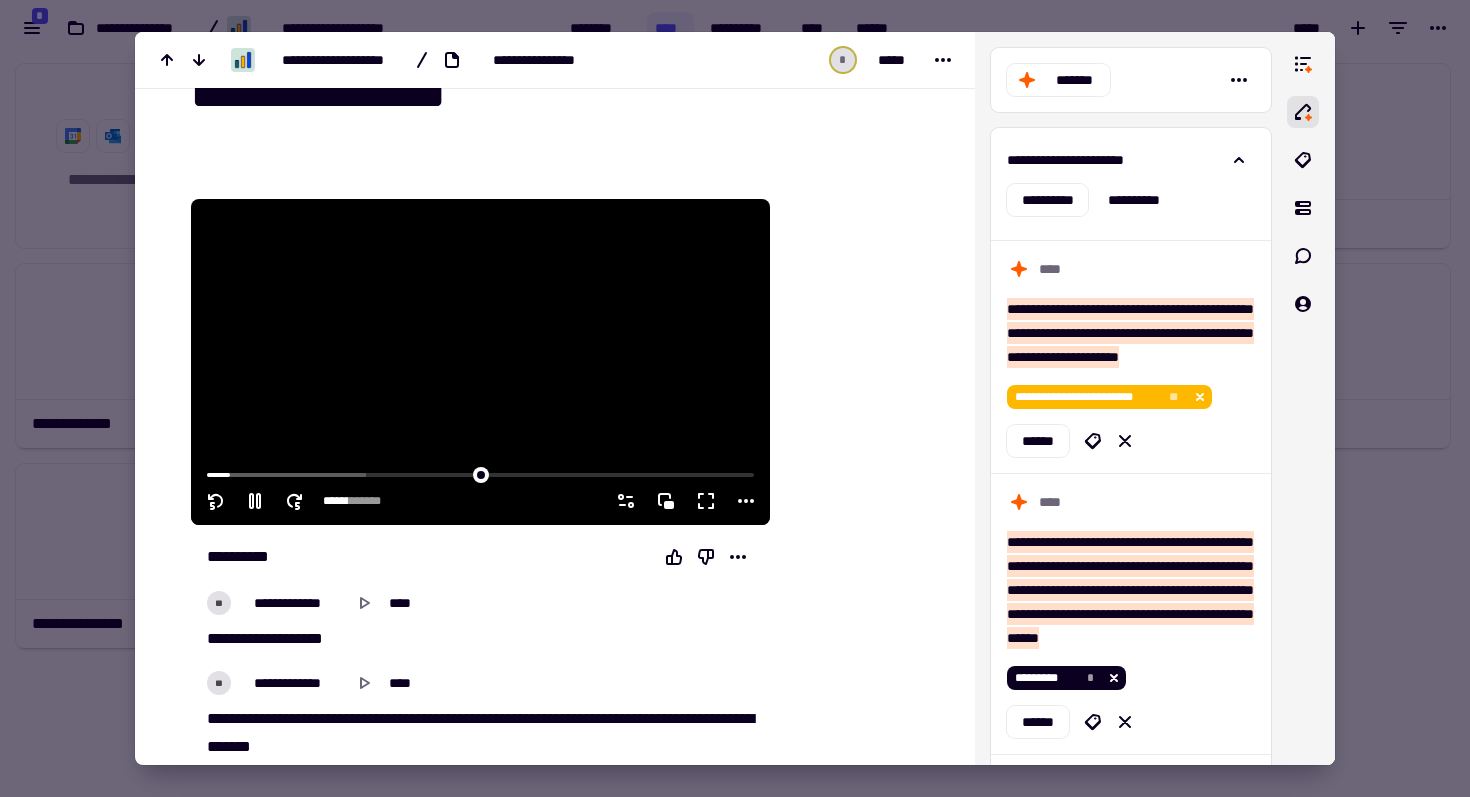 type on "*****" 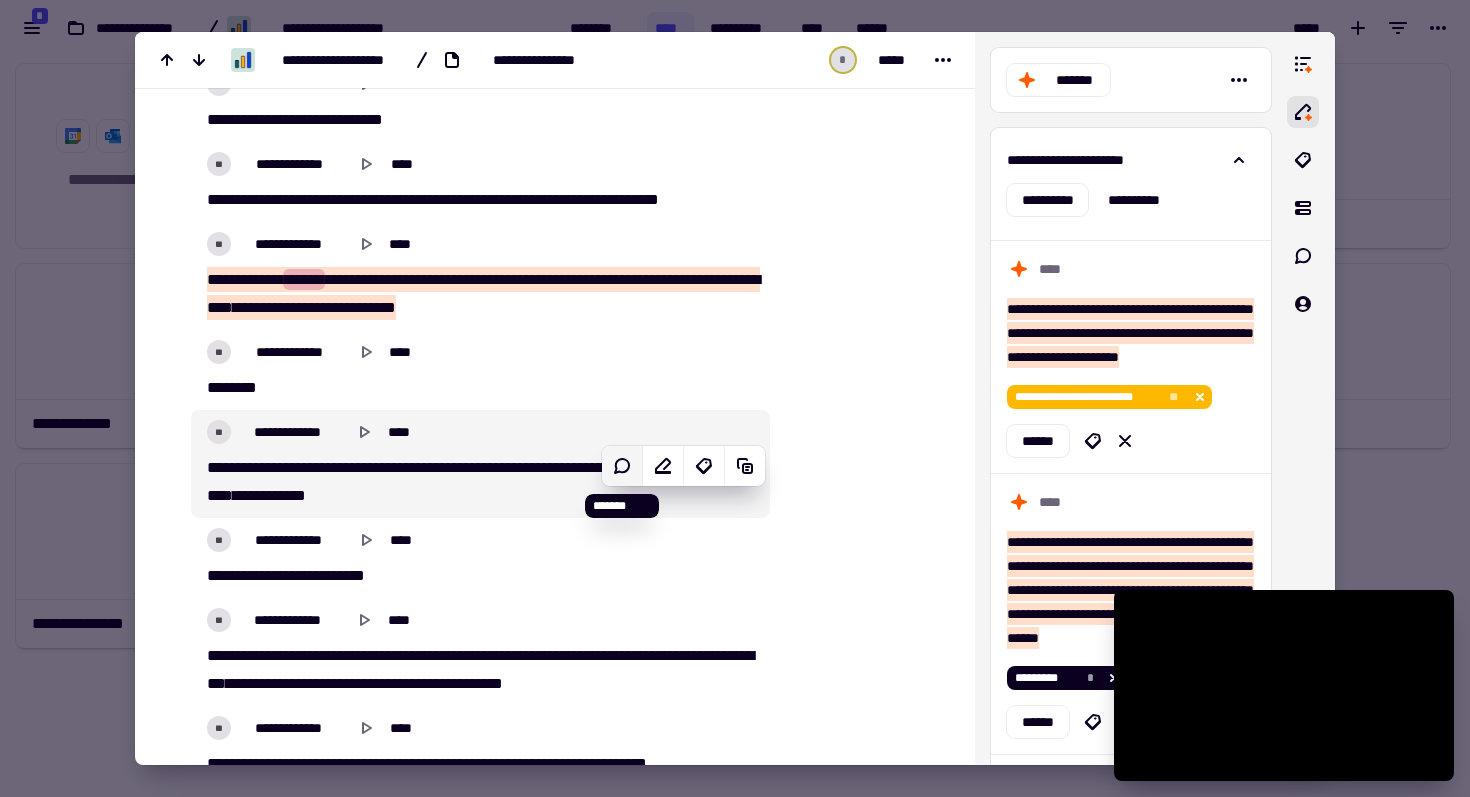 scroll, scrollTop: 1545, scrollLeft: 0, axis: vertical 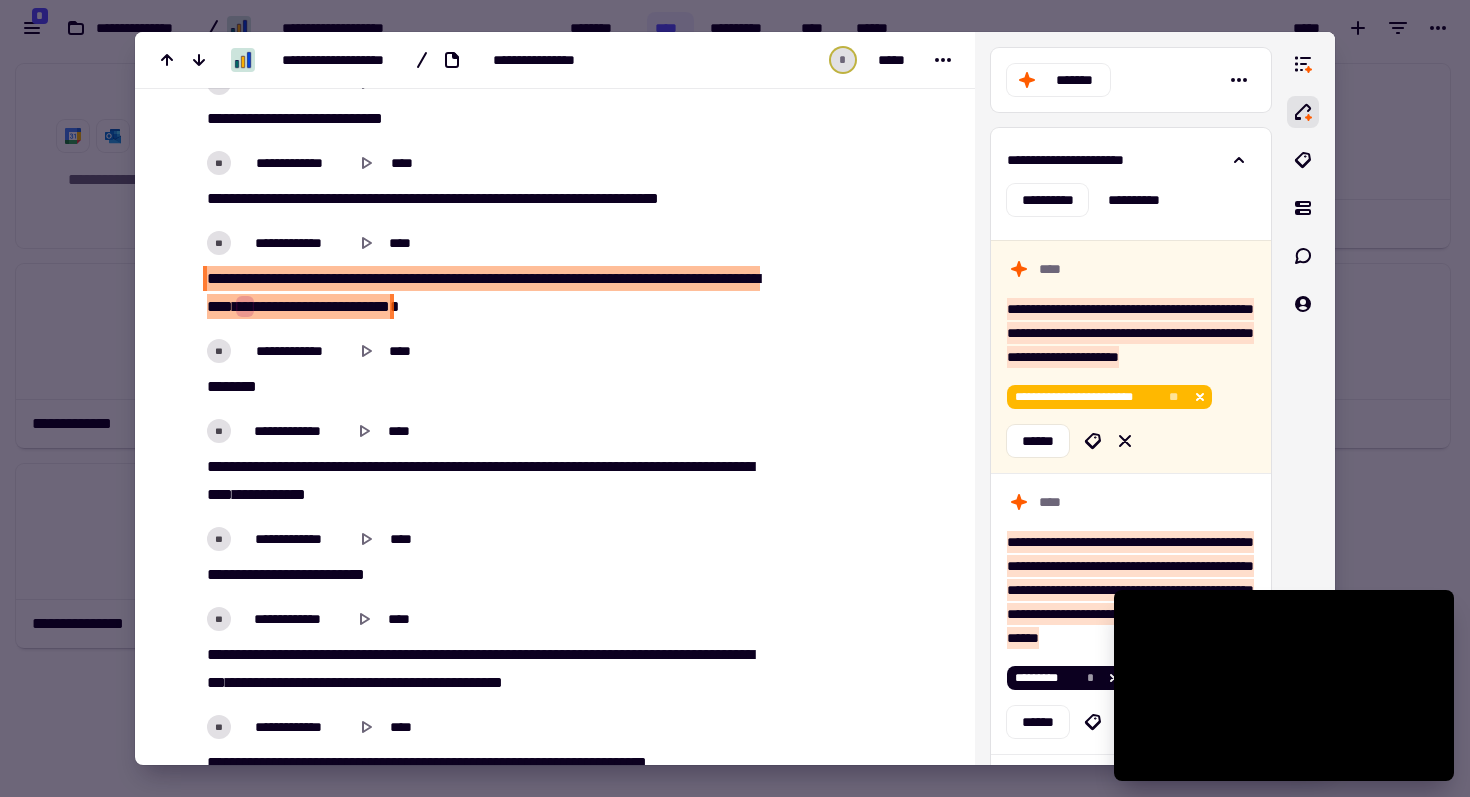 click on "******" at bounding box center (371, 306) 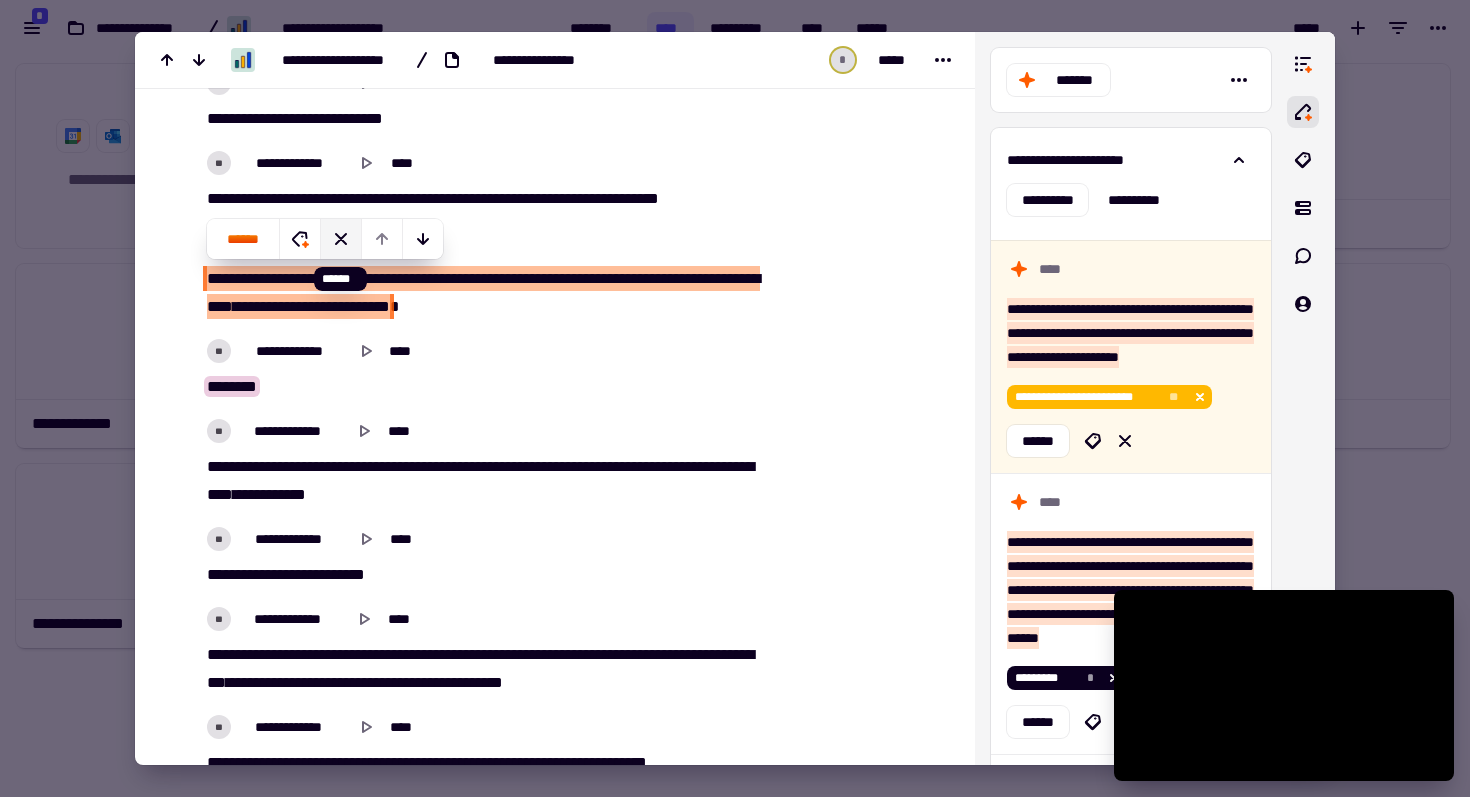 click 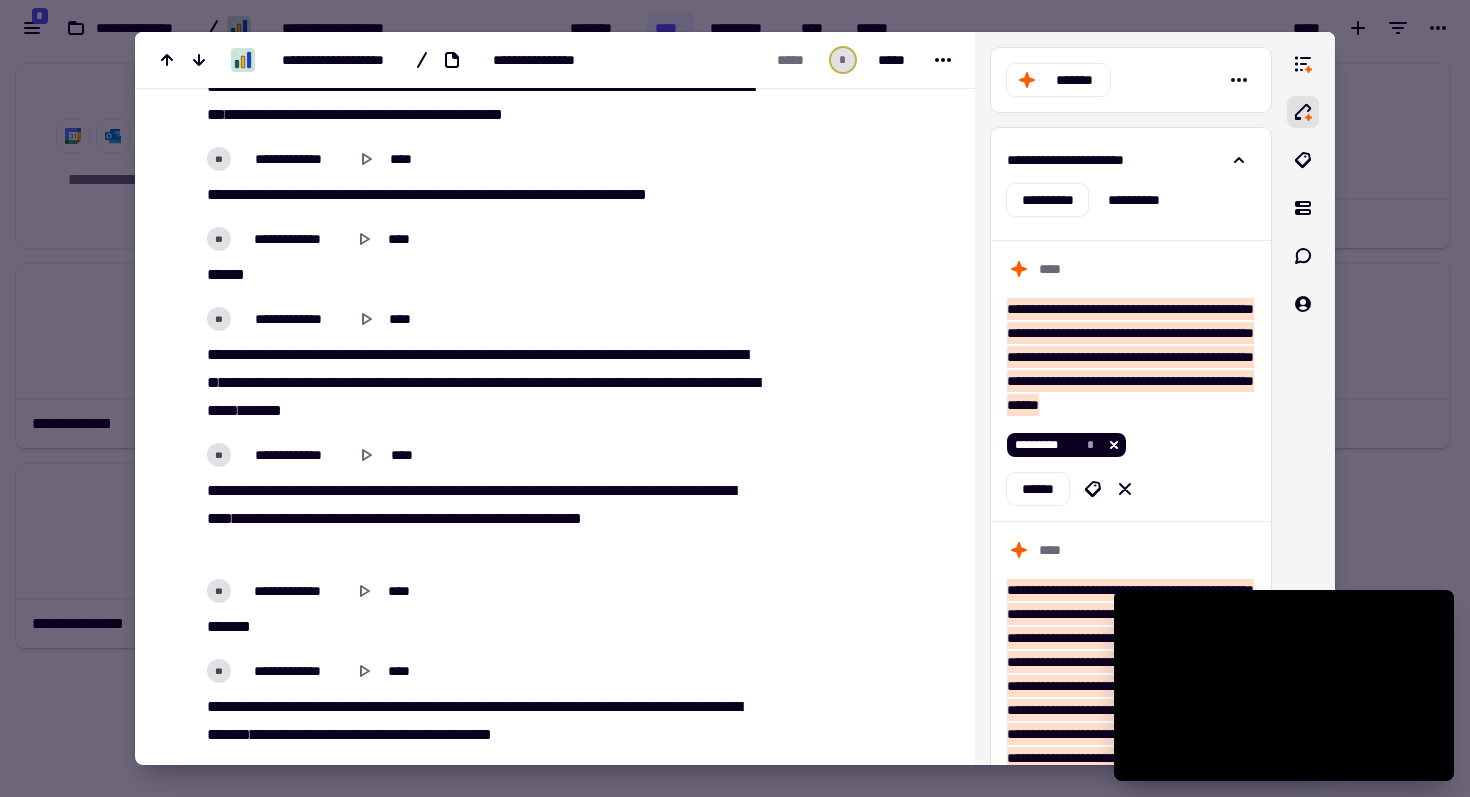 scroll, scrollTop: 2114, scrollLeft: 0, axis: vertical 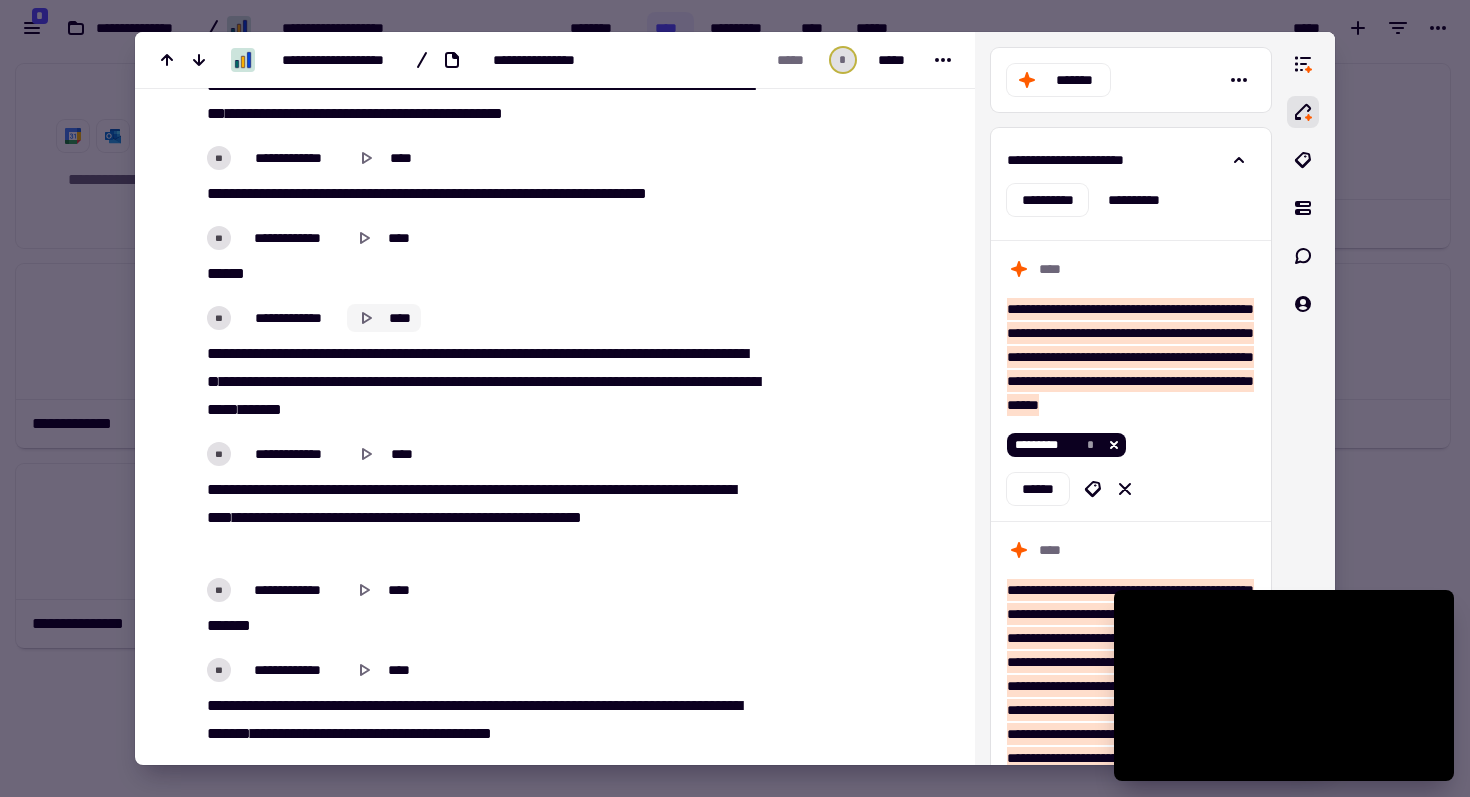 click 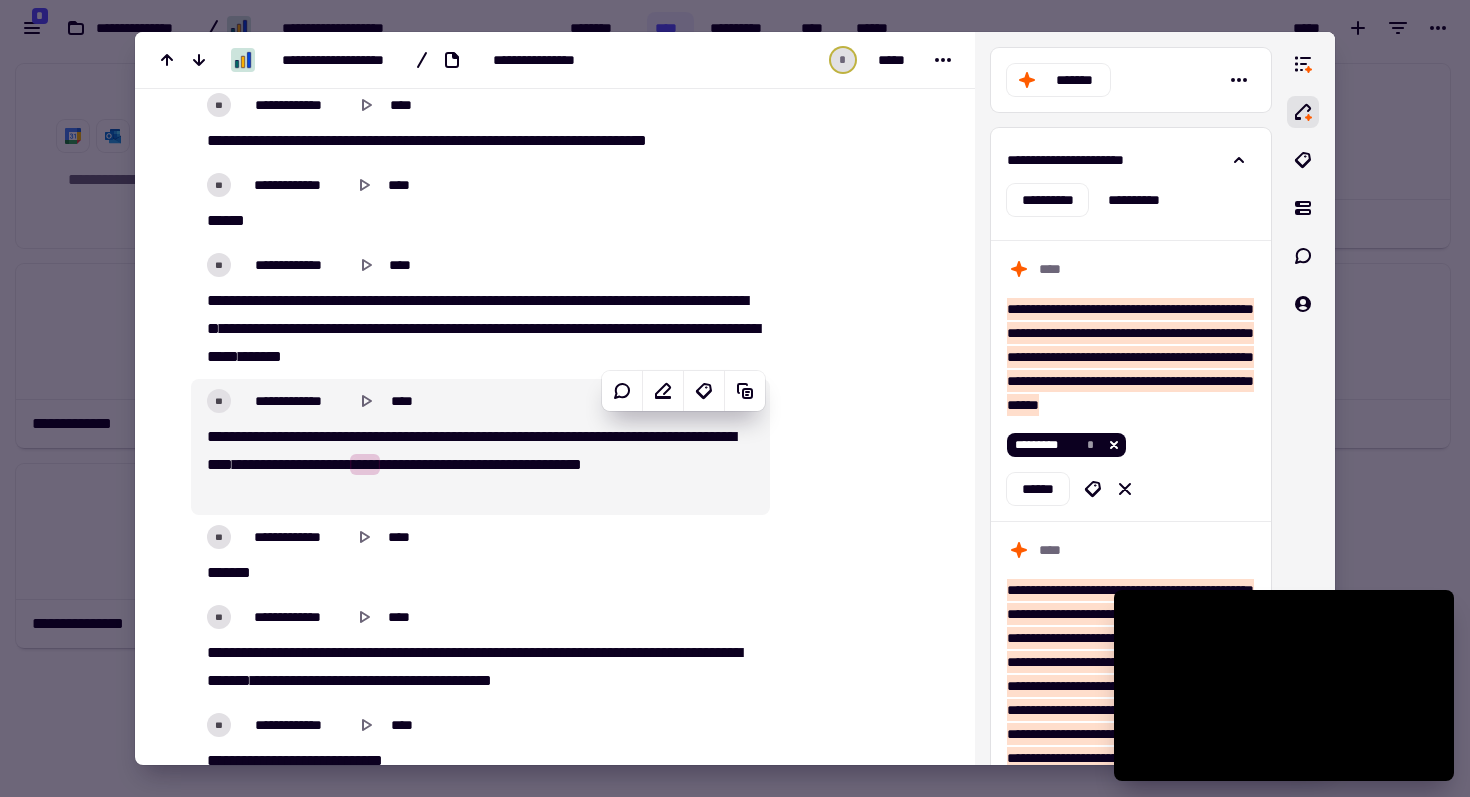 scroll, scrollTop: 2160, scrollLeft: 0, axis: vertical 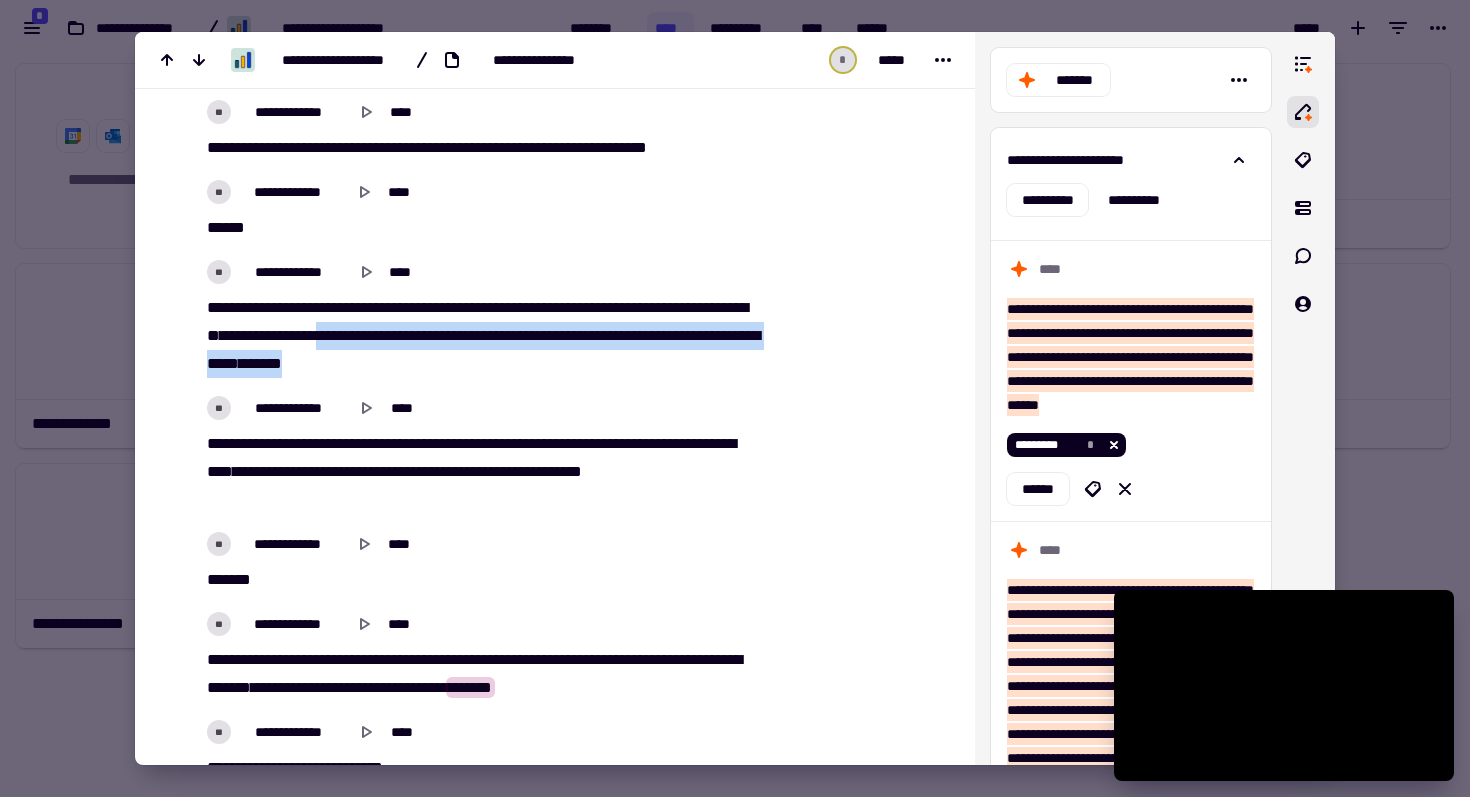 drag, startPoint x: 400, startPoint y: 334, endPoint x: 460, endPoint y: 352, distance: 62.641838 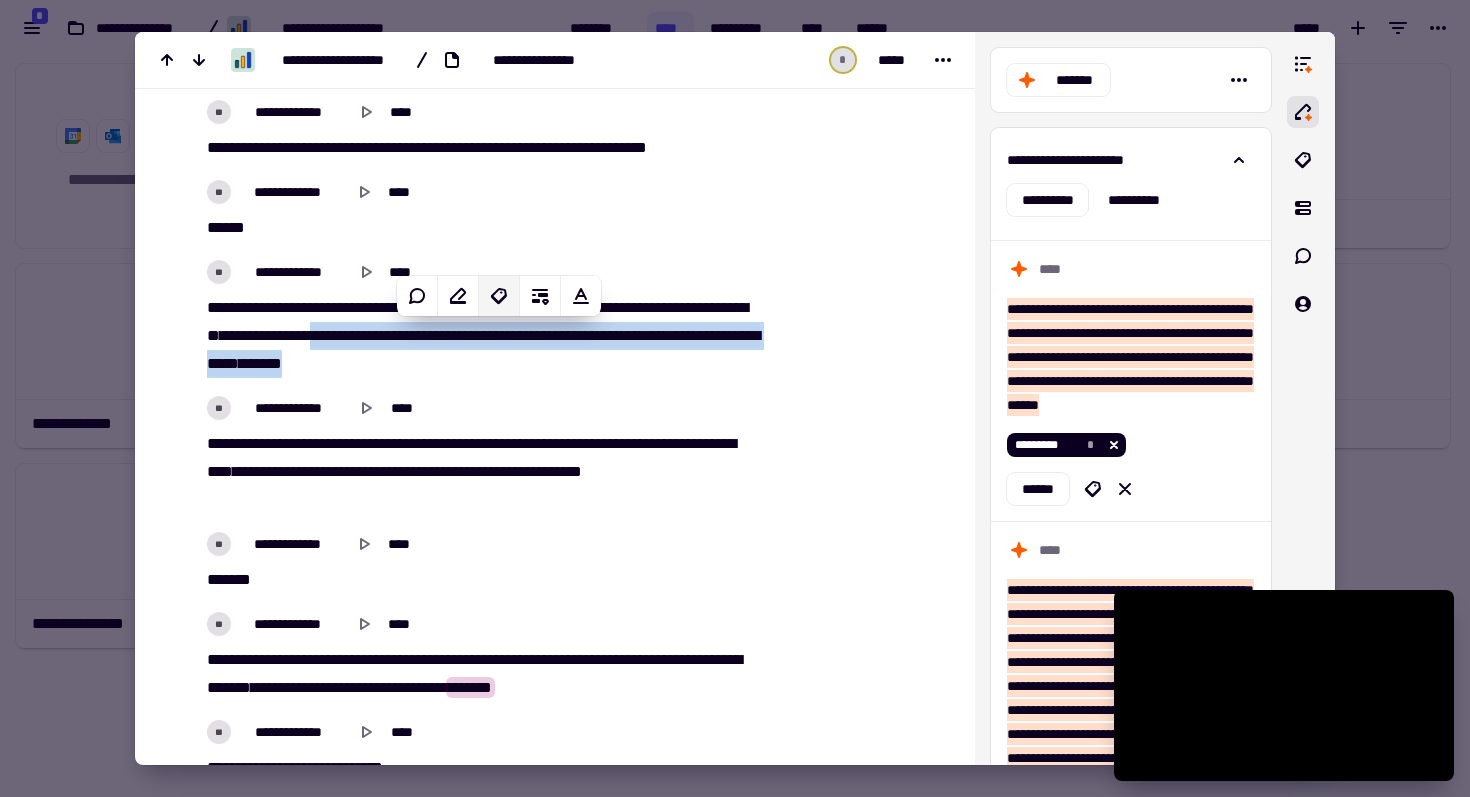 click 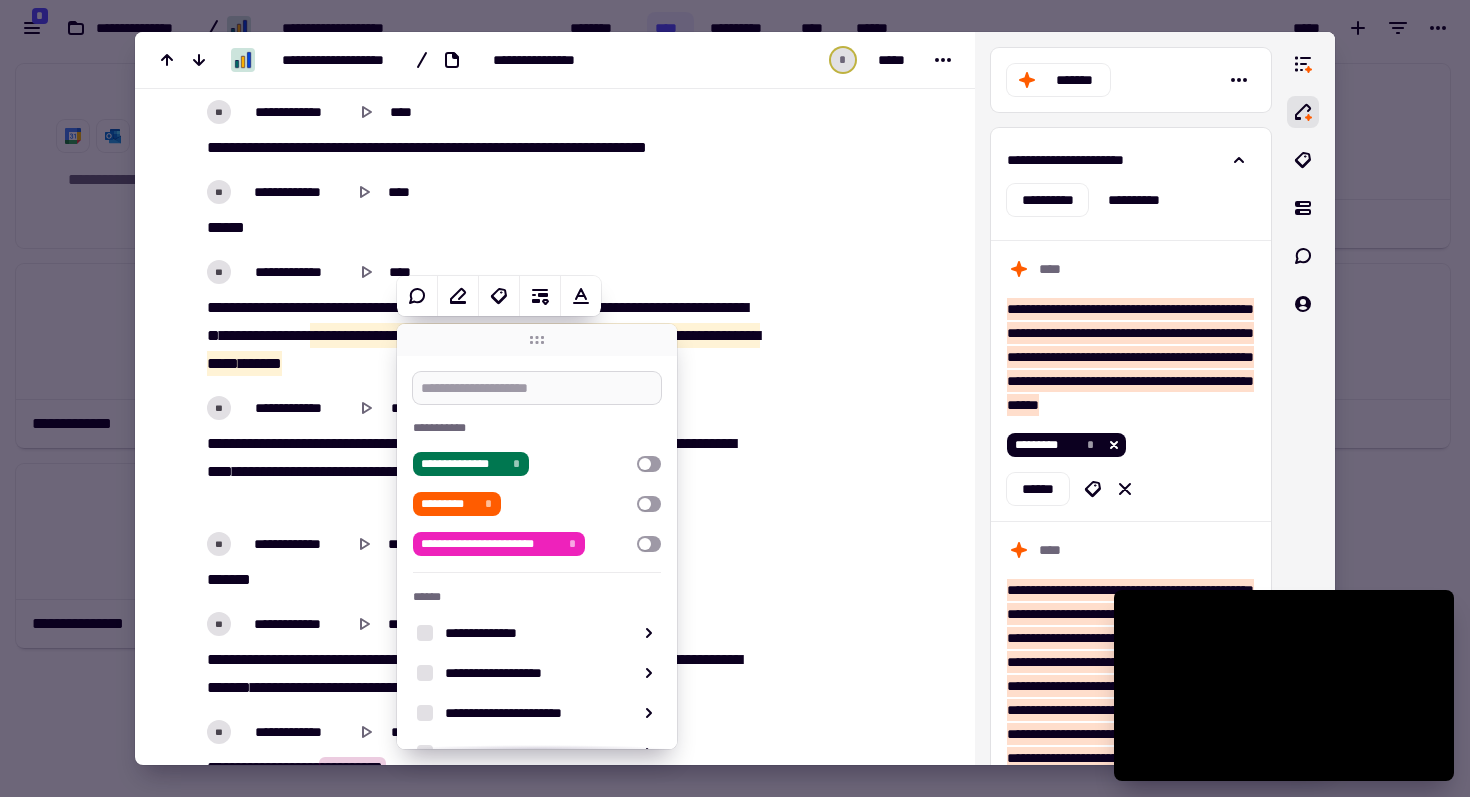 type on "******" 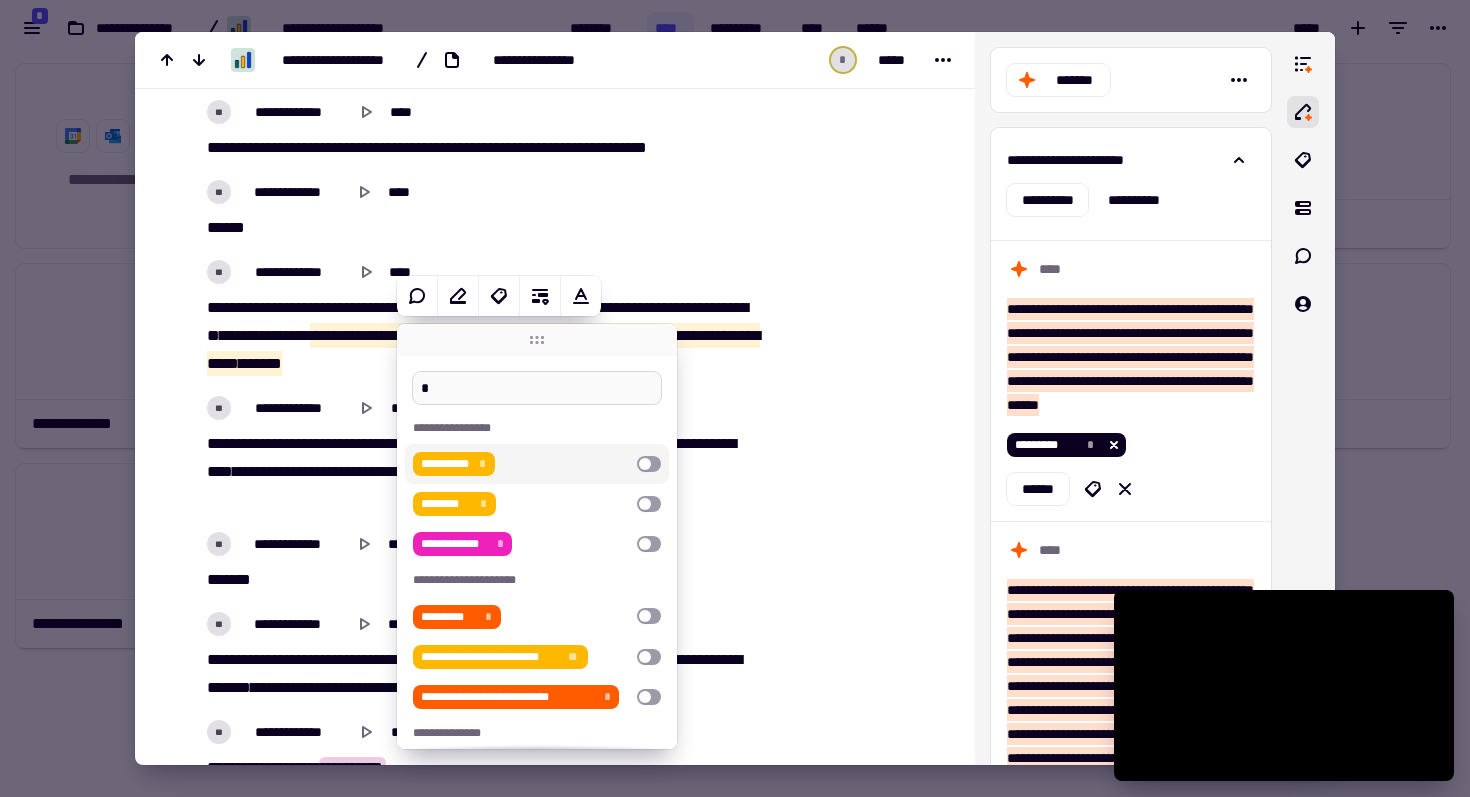 type on "******" 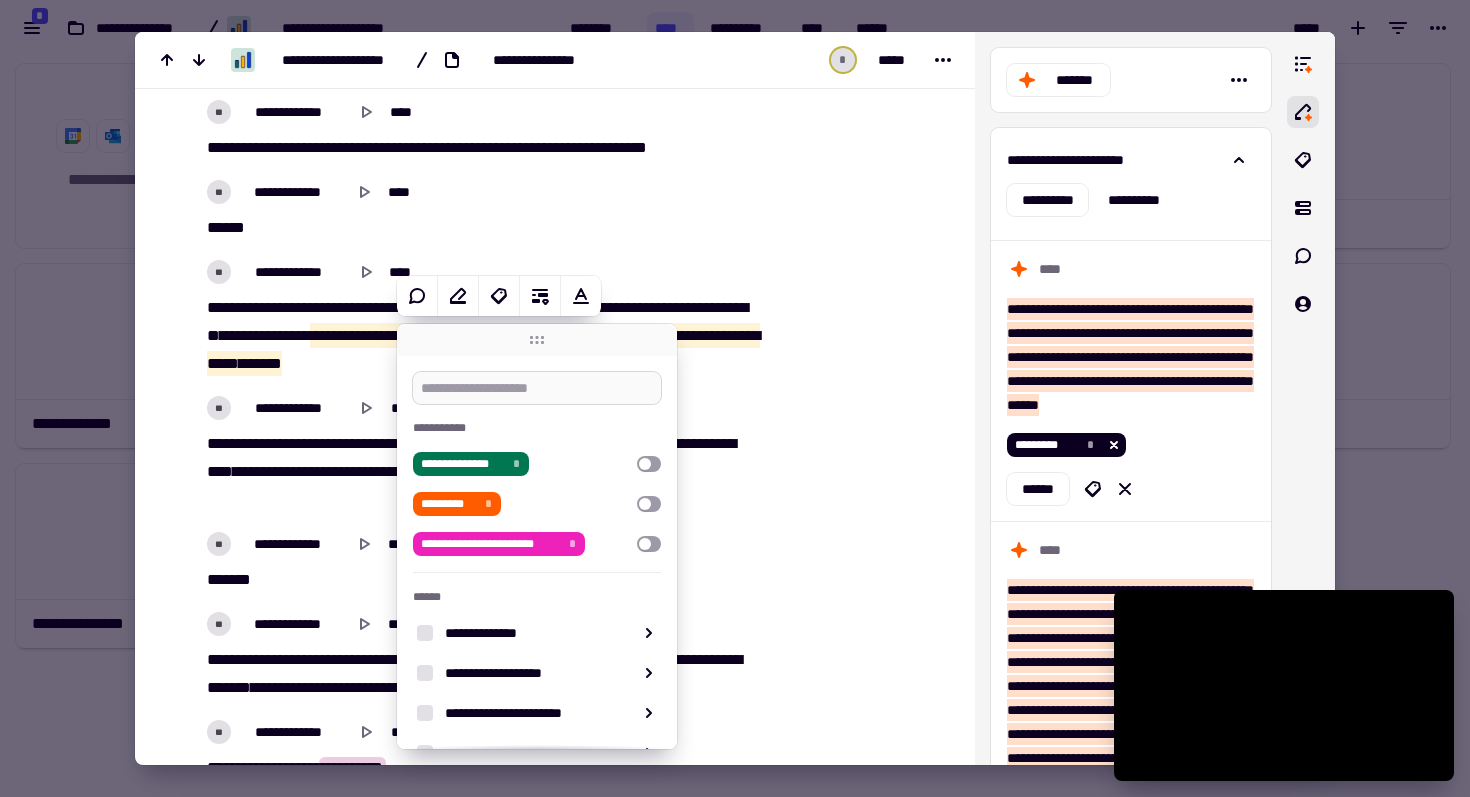 type on "******" 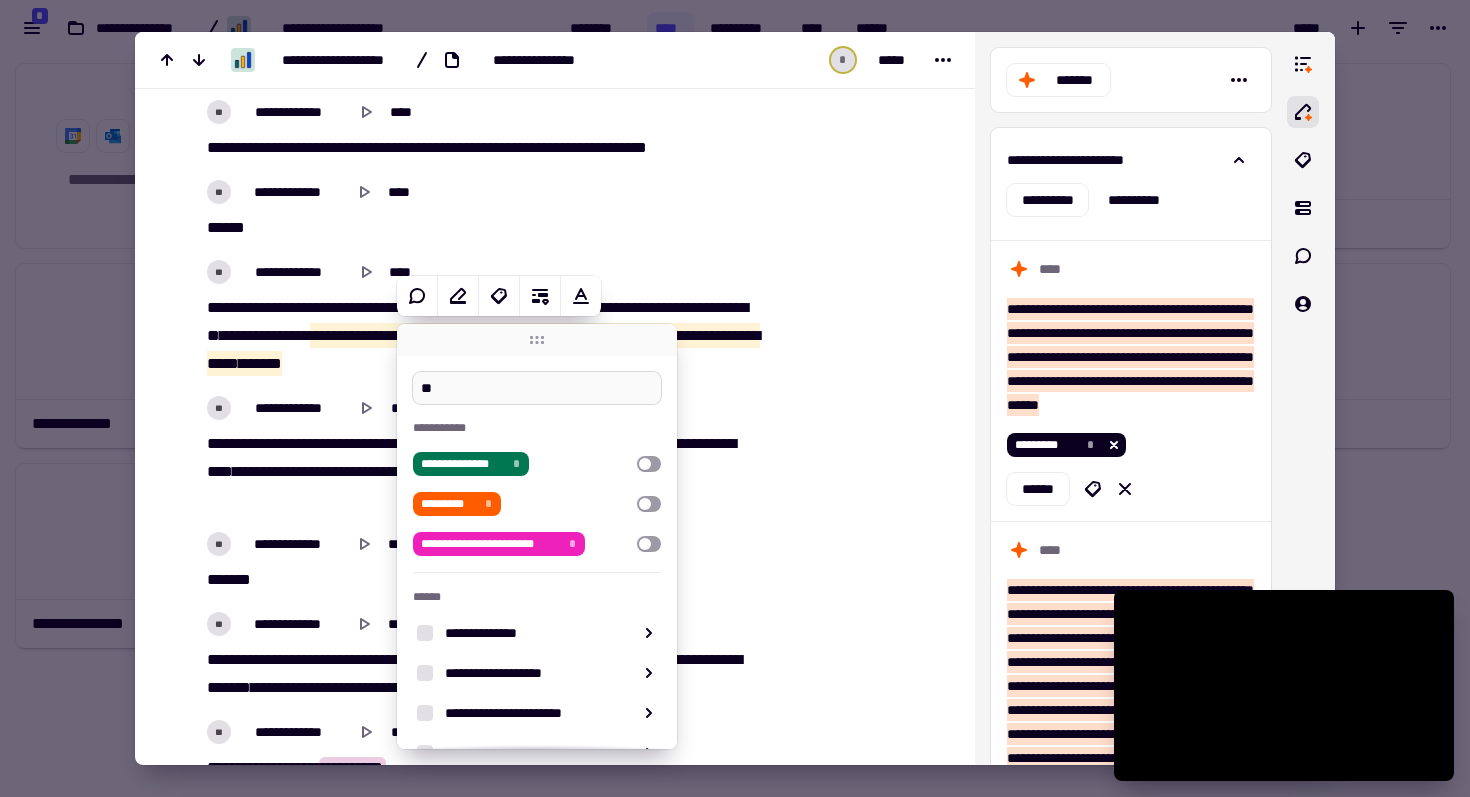 type on "***" 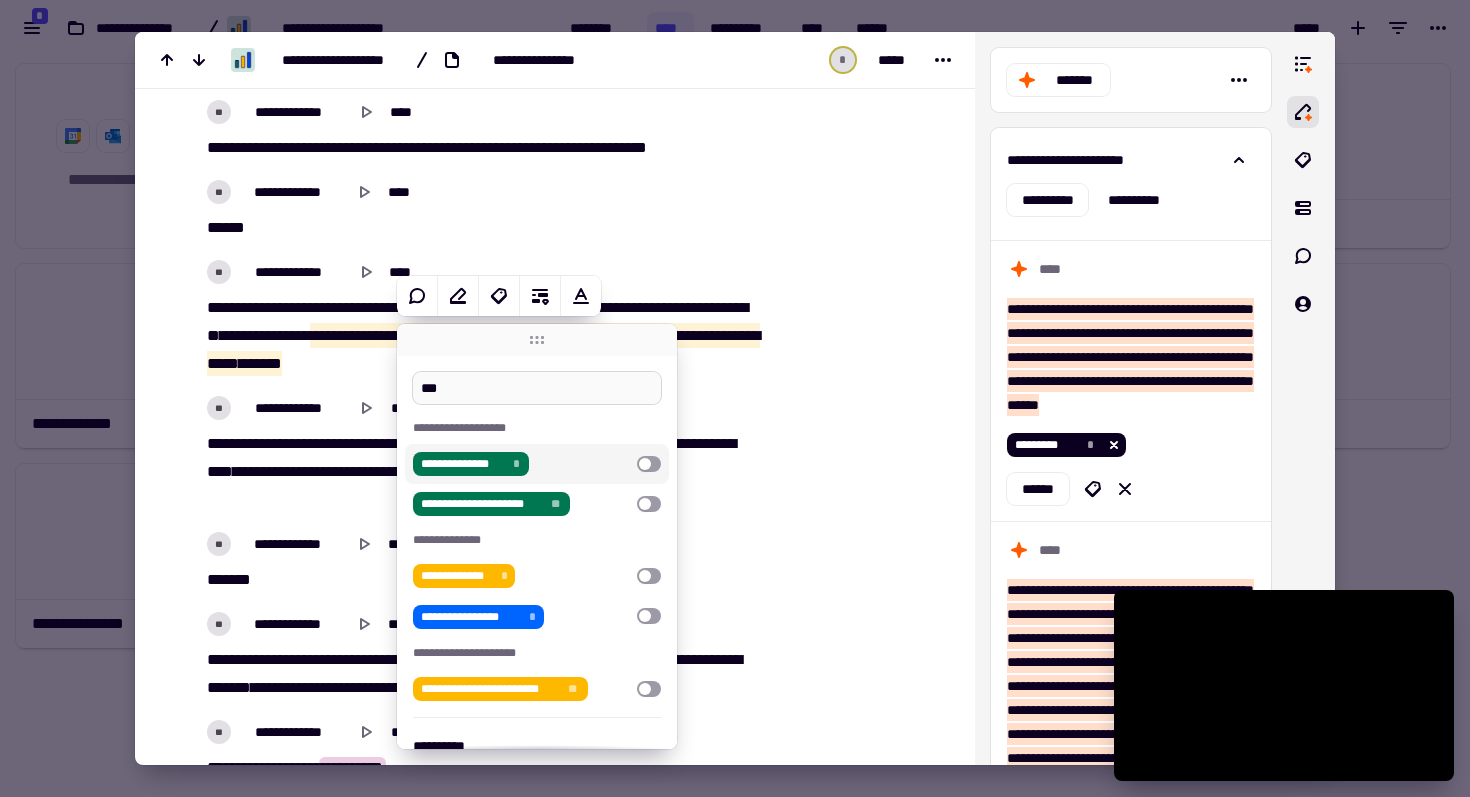 type on "******" 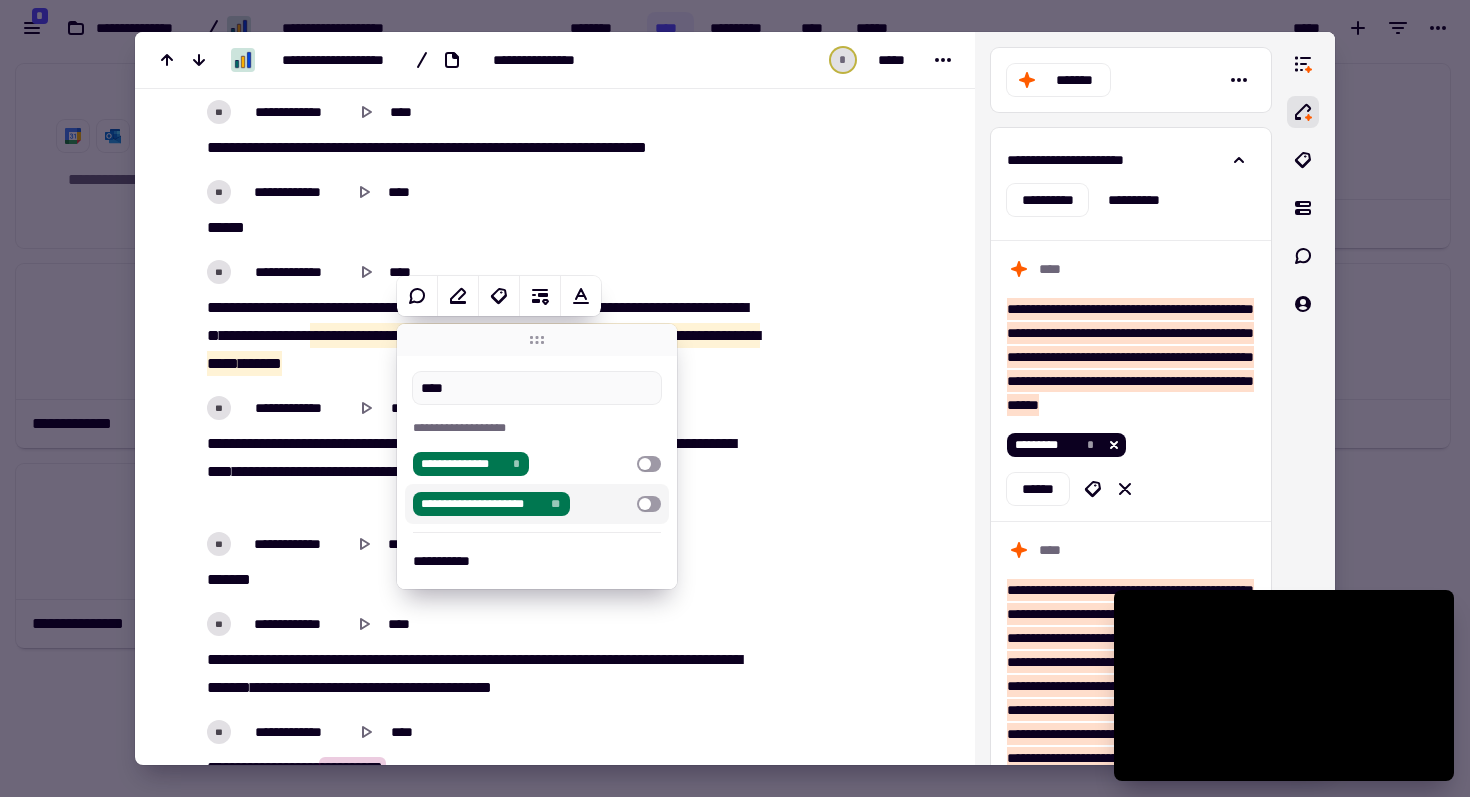 type on "******" 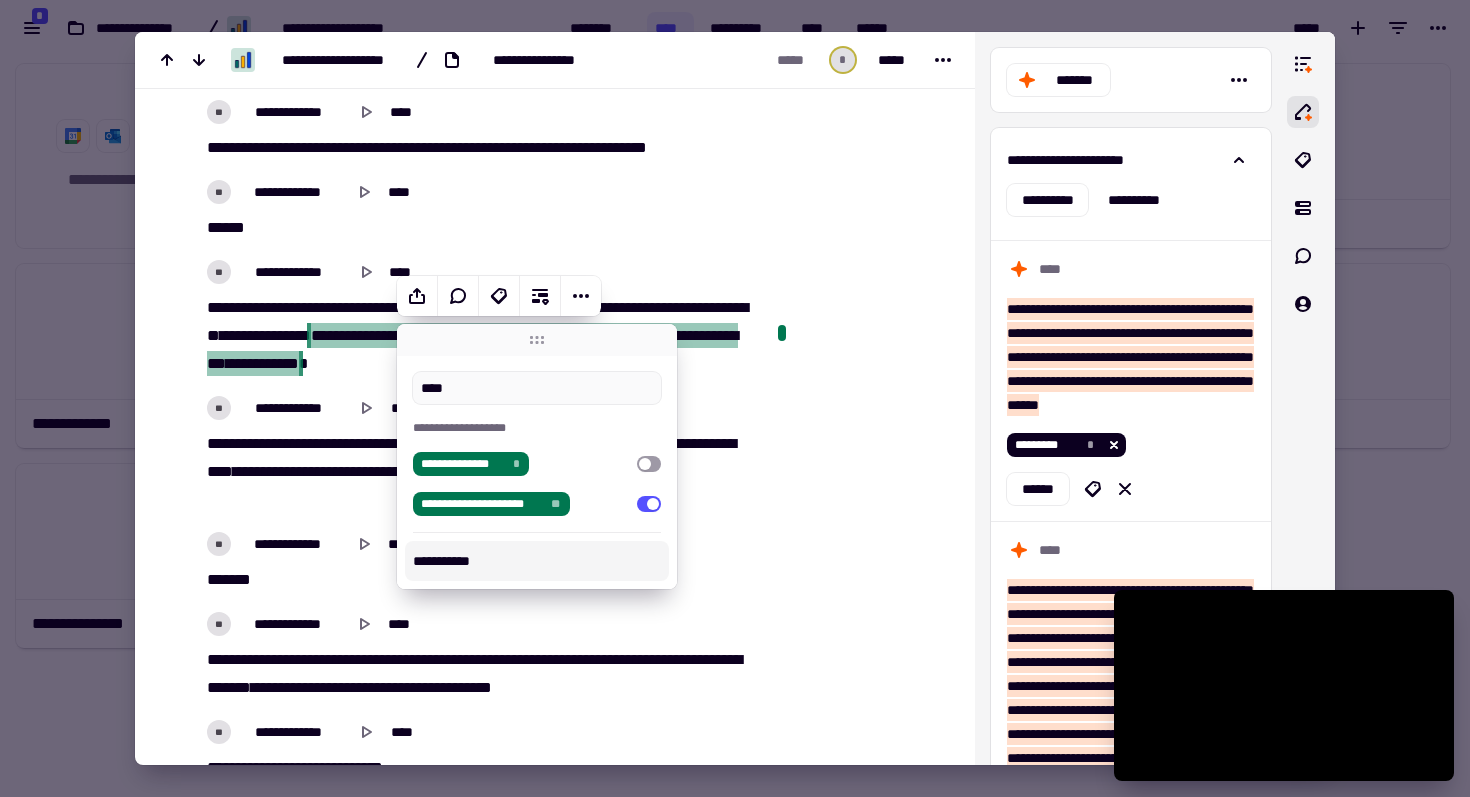 click on "**********" at bounding box center [555, 8872] 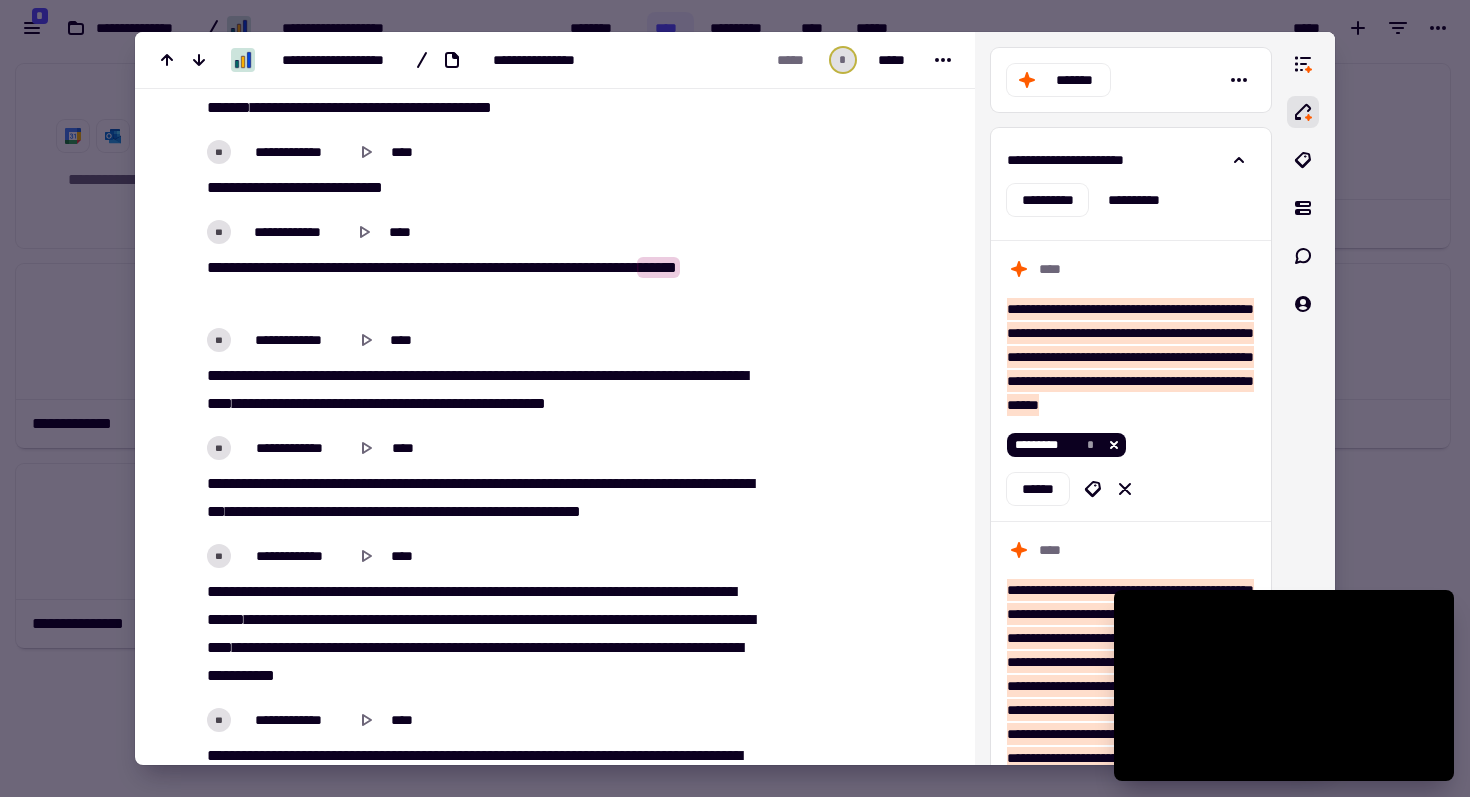scroll, scrollTop: 2770, scrollLeft: 0, axis: vertical 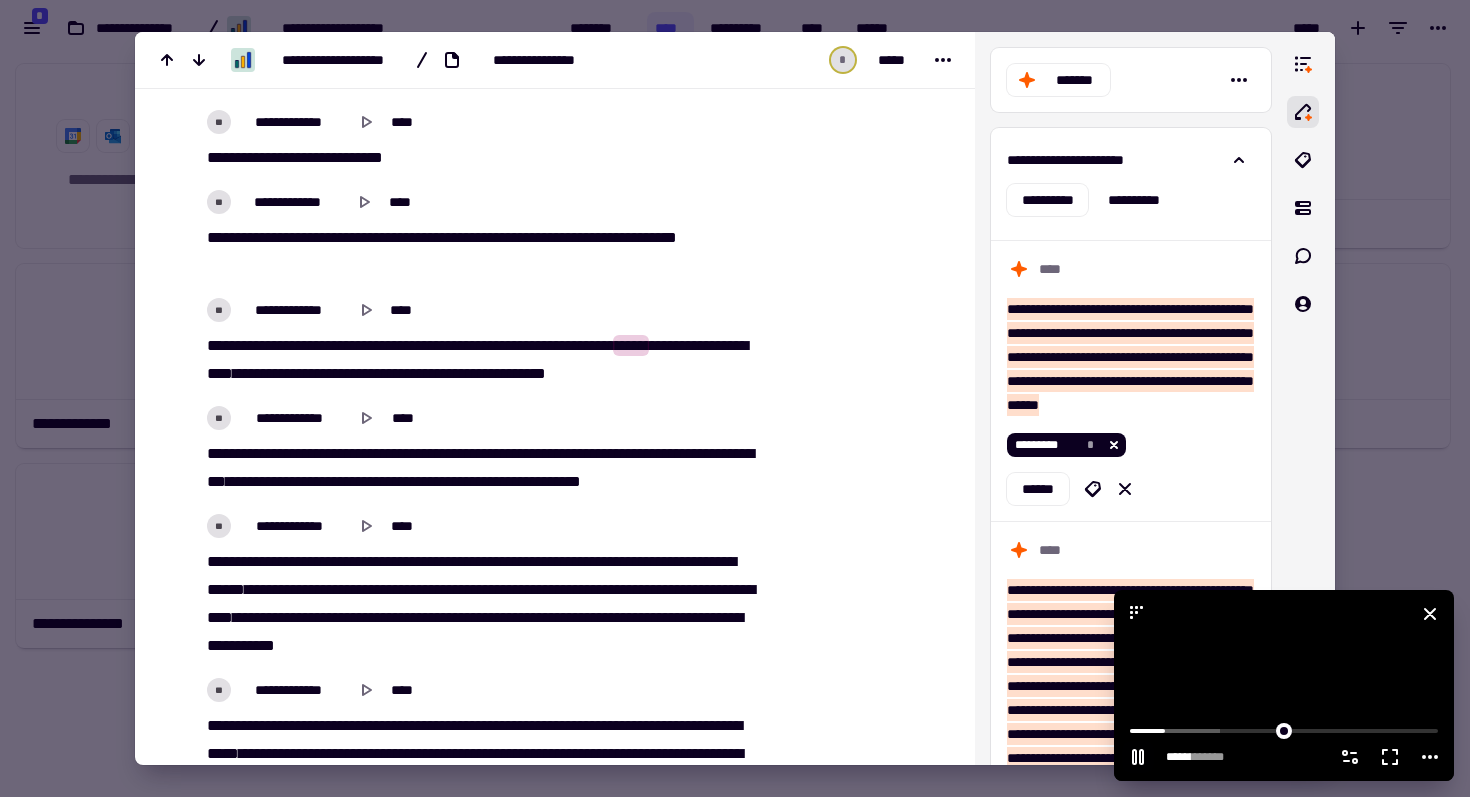 click 